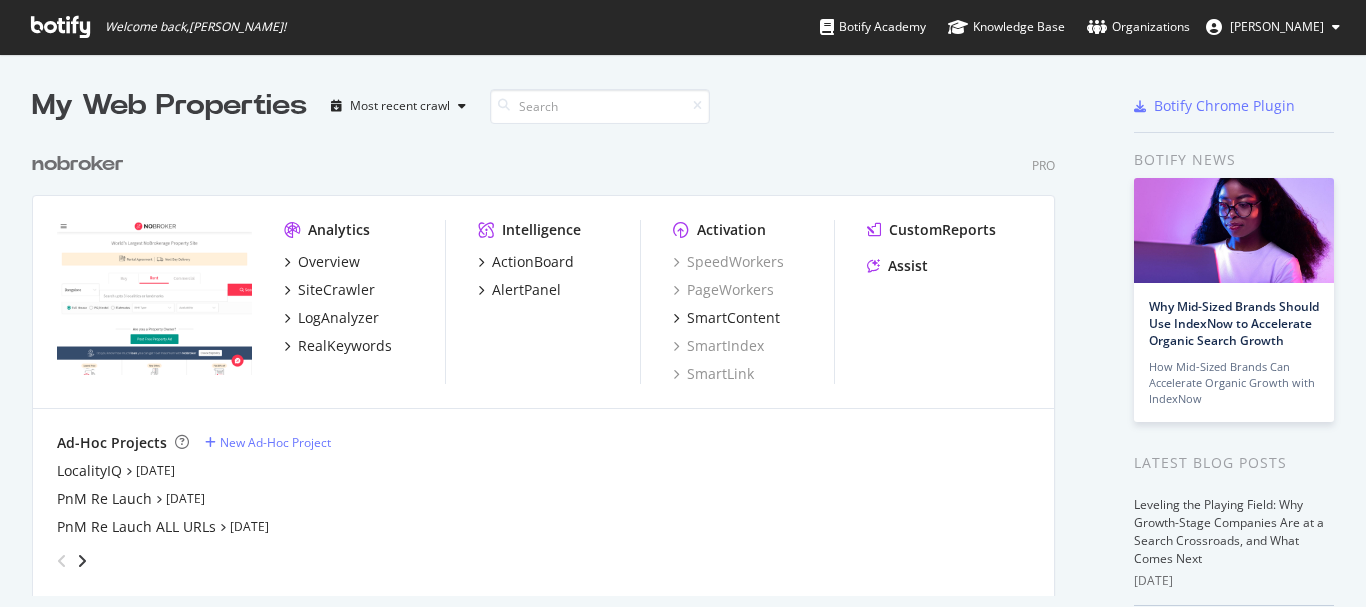 scroll, scrollTop: 0, scrollLeft: 0, axis: both 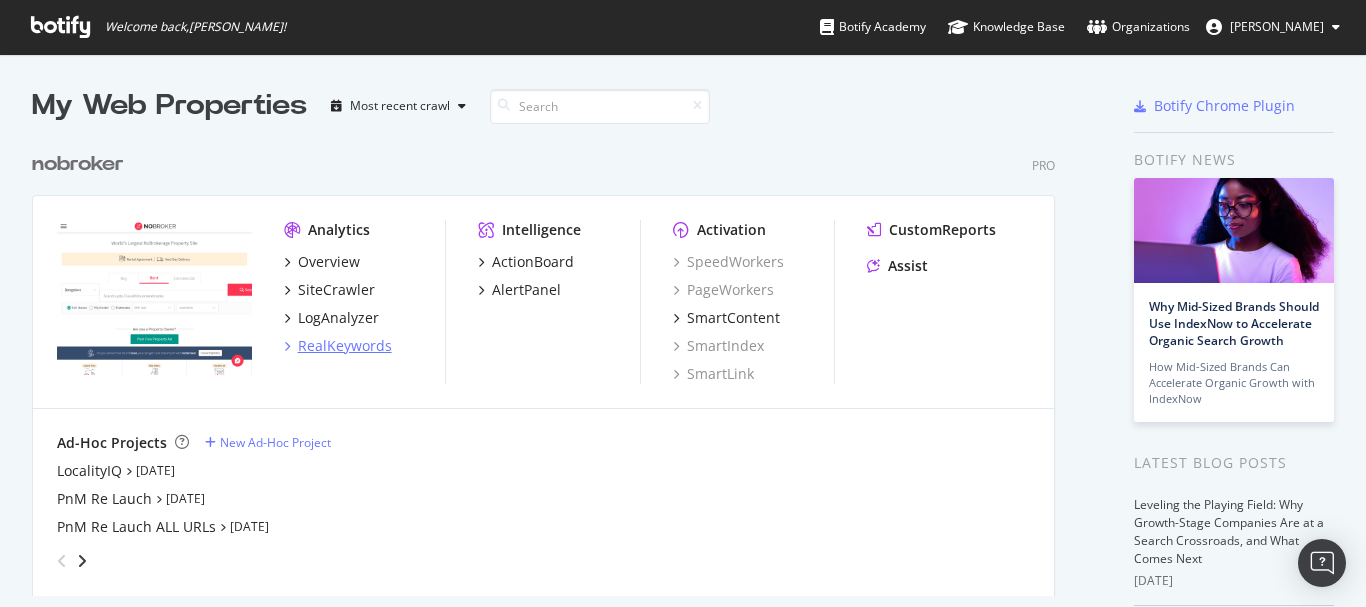 click on "RealKeywords" at bounding box center [345, 346] 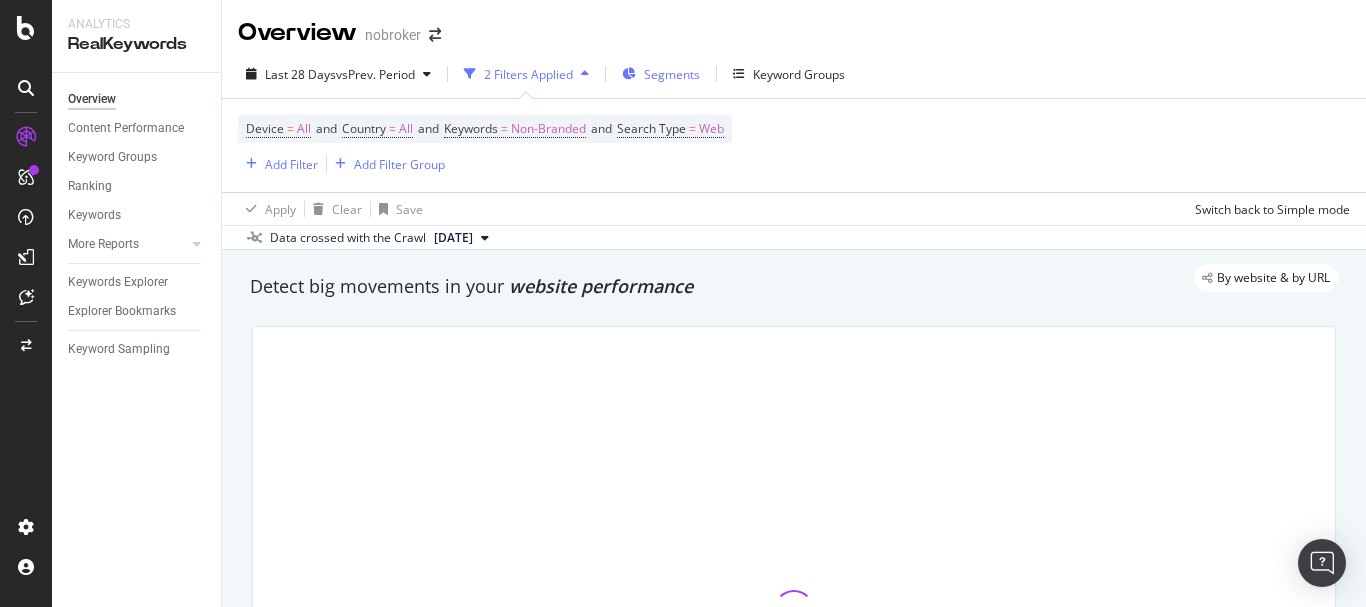 click on "Segments" at bounding box center (672, 74) 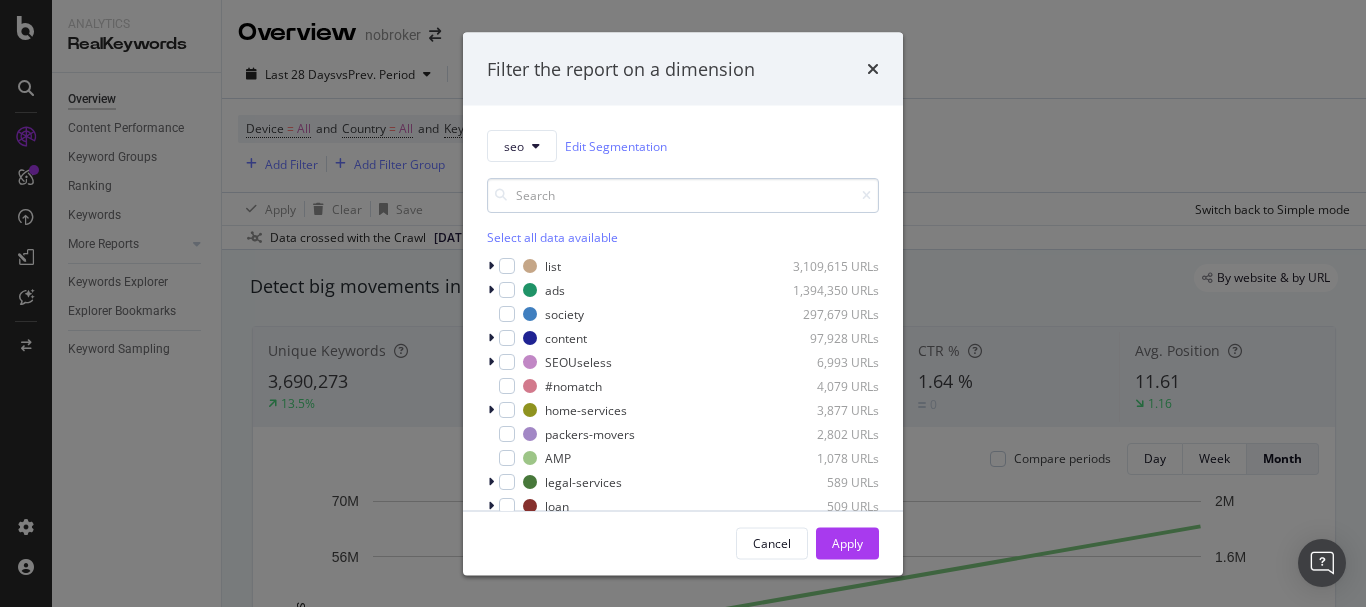 click at bounding box center (683, 195) 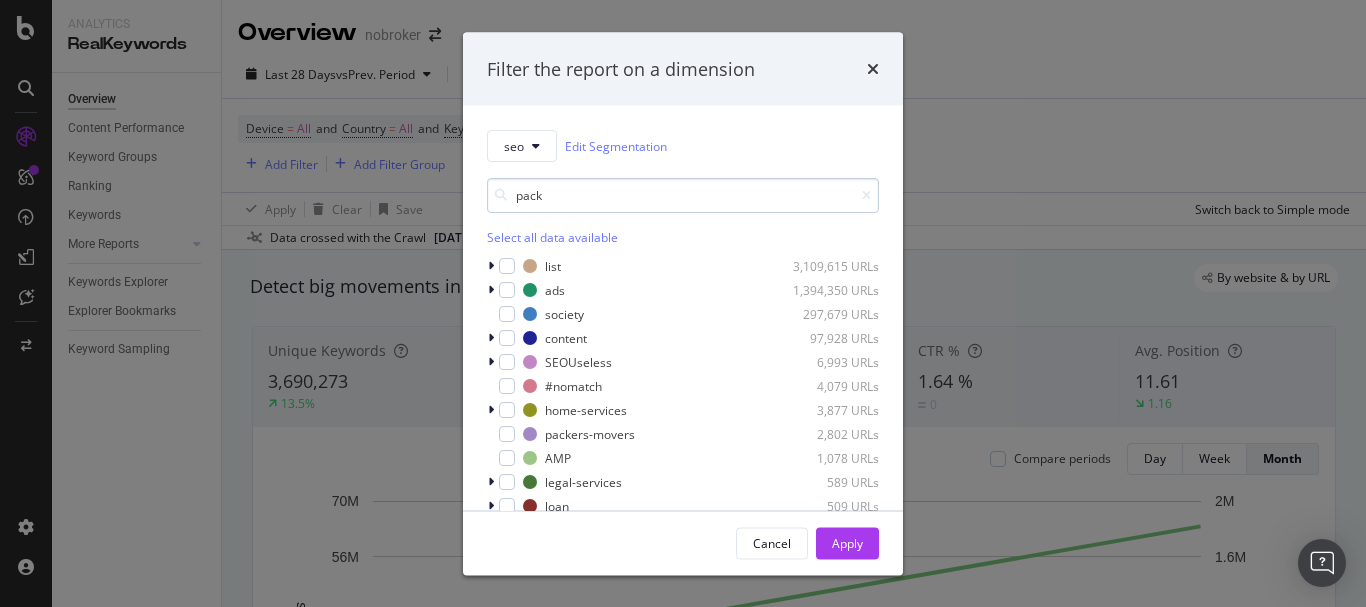 scroll, scrollTop: 0, scrollLeft: 0, axis: both 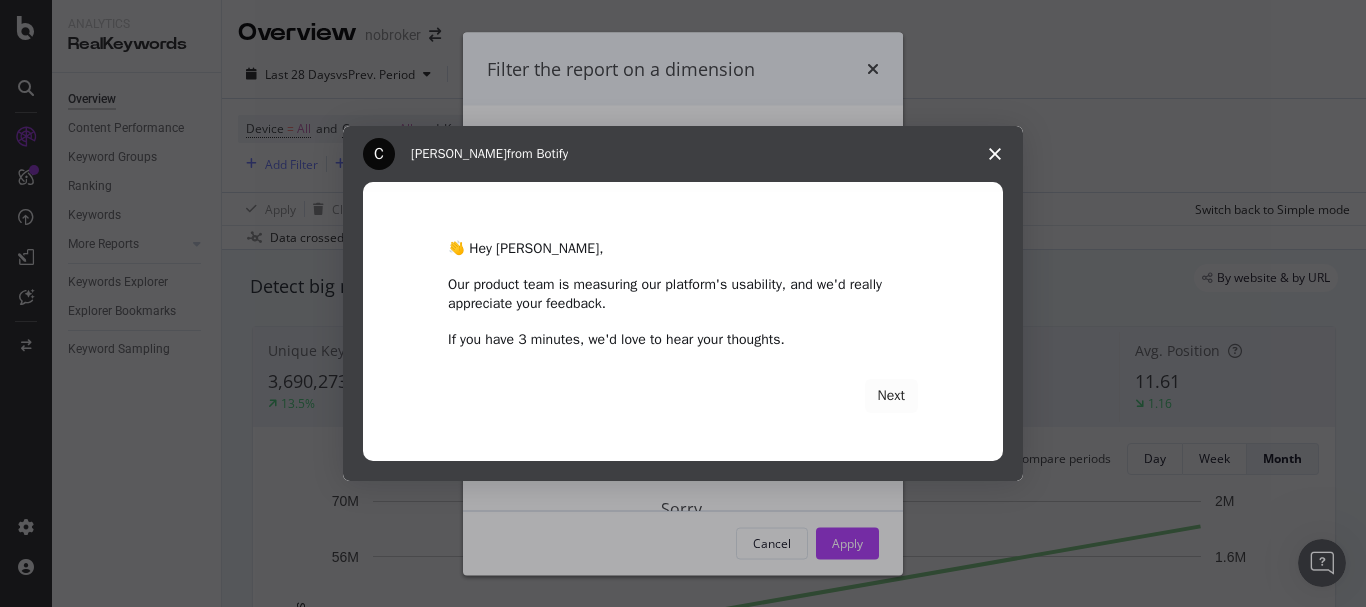 click at bounding box center [995, 154] 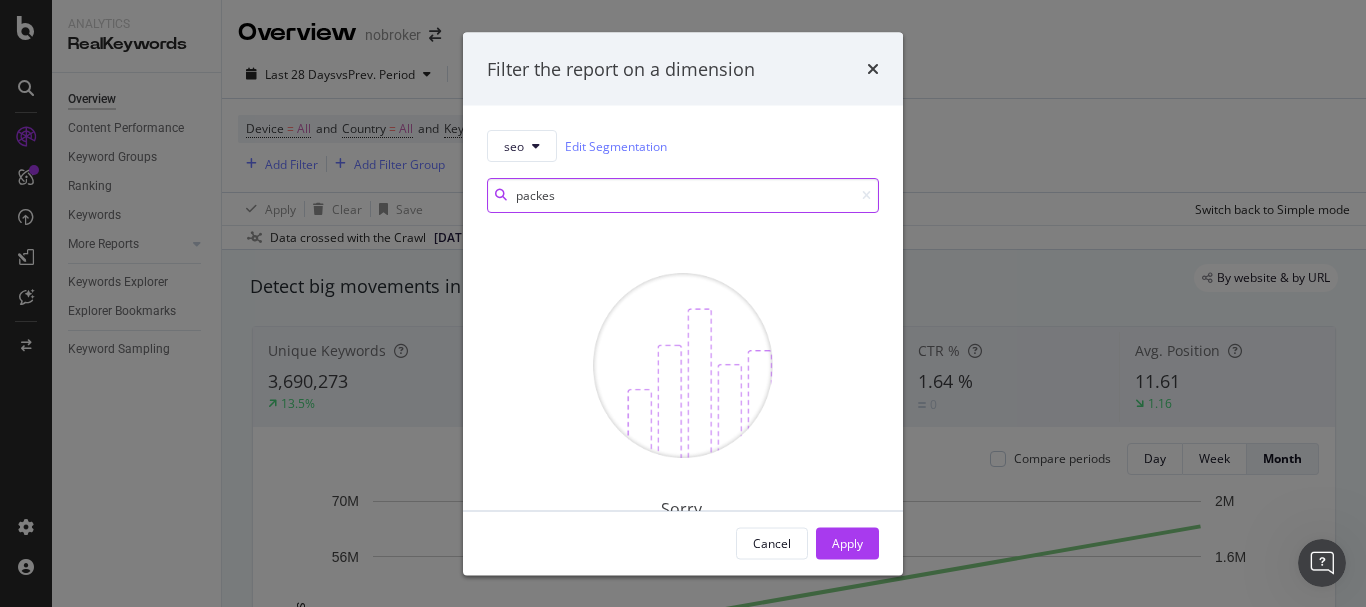 click on "packes" at bounding box center (683, 195) 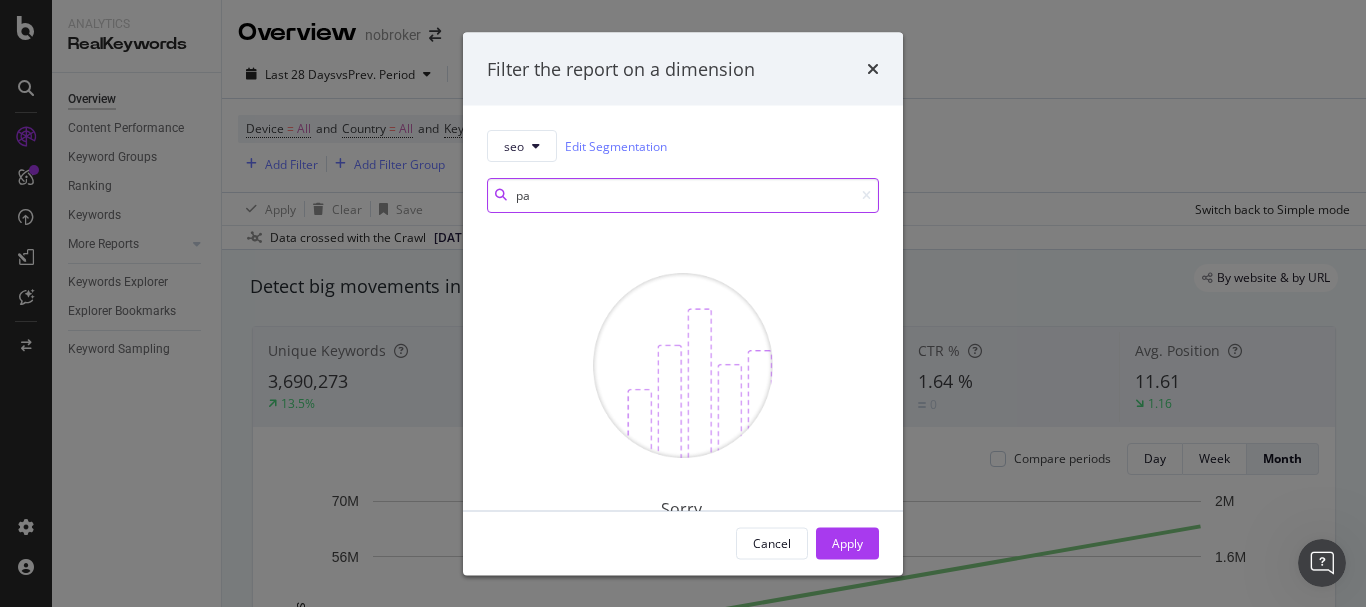 type on "p" 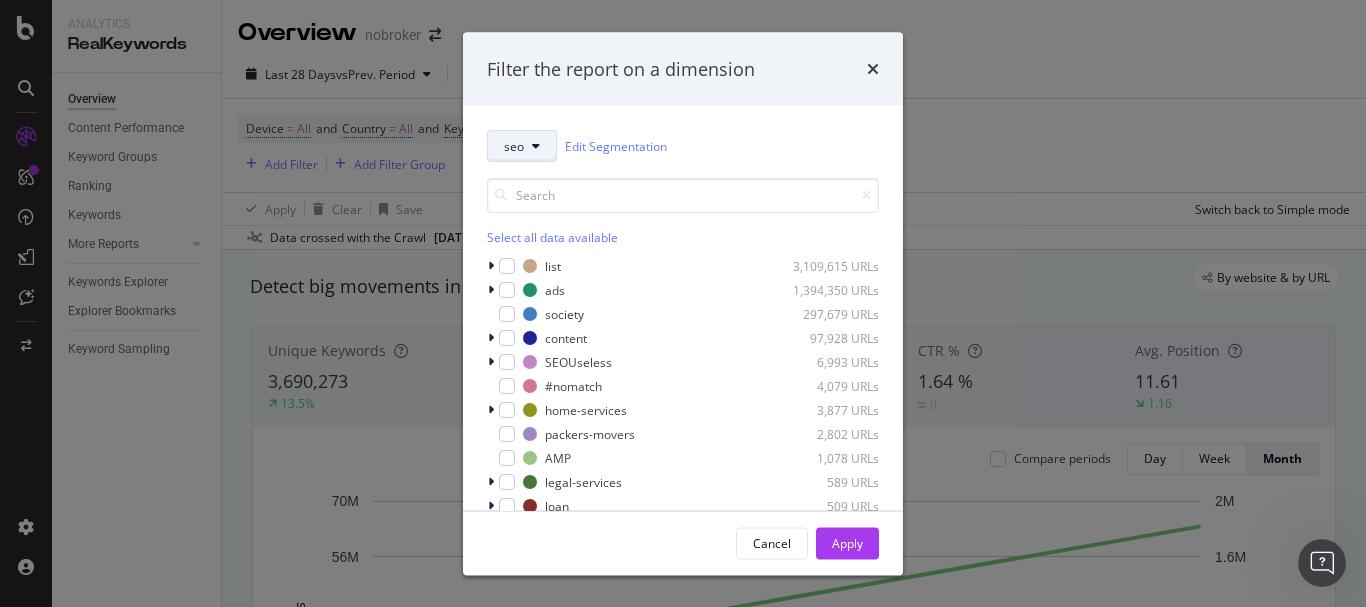 click at bounding box center [536, 146] 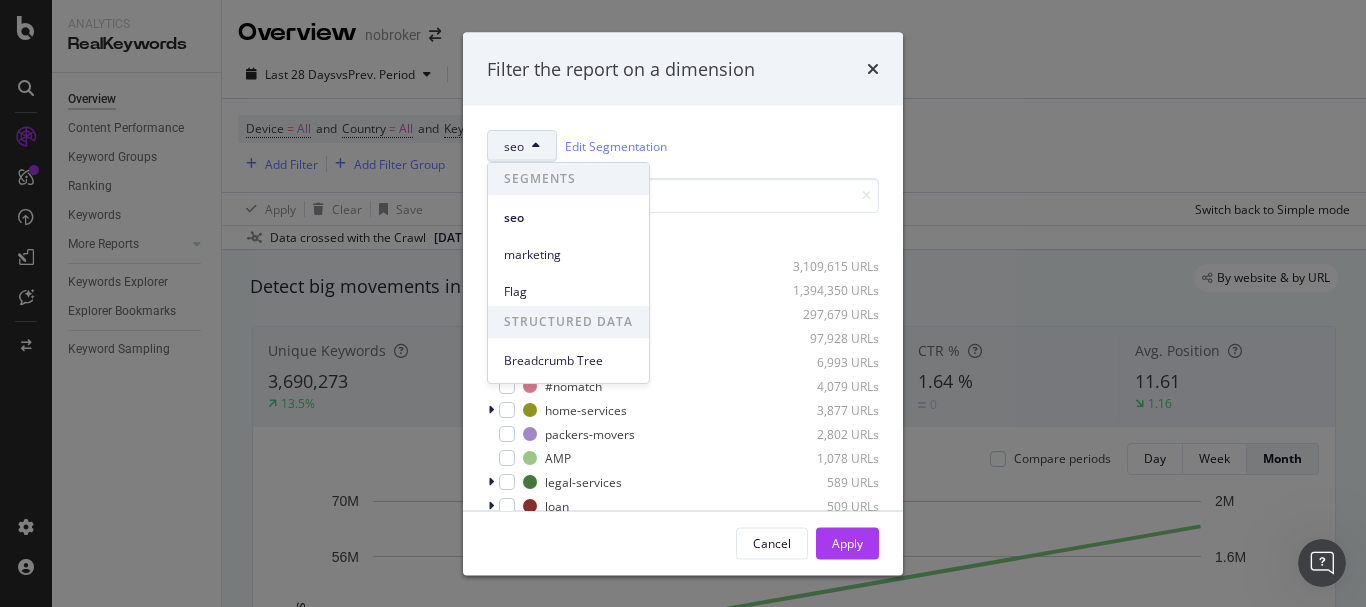 click on "Select all data available list 3,109,615   URLs ads 1,394,350   URLs society 297,679   URLs content 97,928   URLs SEOUseless 6,993   URLs #nomatch 4,079   URLs home-services 3,877   URLs packers-movers 2,802   URLs AMP 1,078   URLs legal-services 589   URLs loan 509   URLs interiors 256   URLs Non-canonical 142   URLs sitemap 56   URLs home 33   URLs renovation 32   URLs Property-rates 19   URLs PropertyAd 3   URLs nobroker-pay 1   URL" at bounding box center [683, 391] 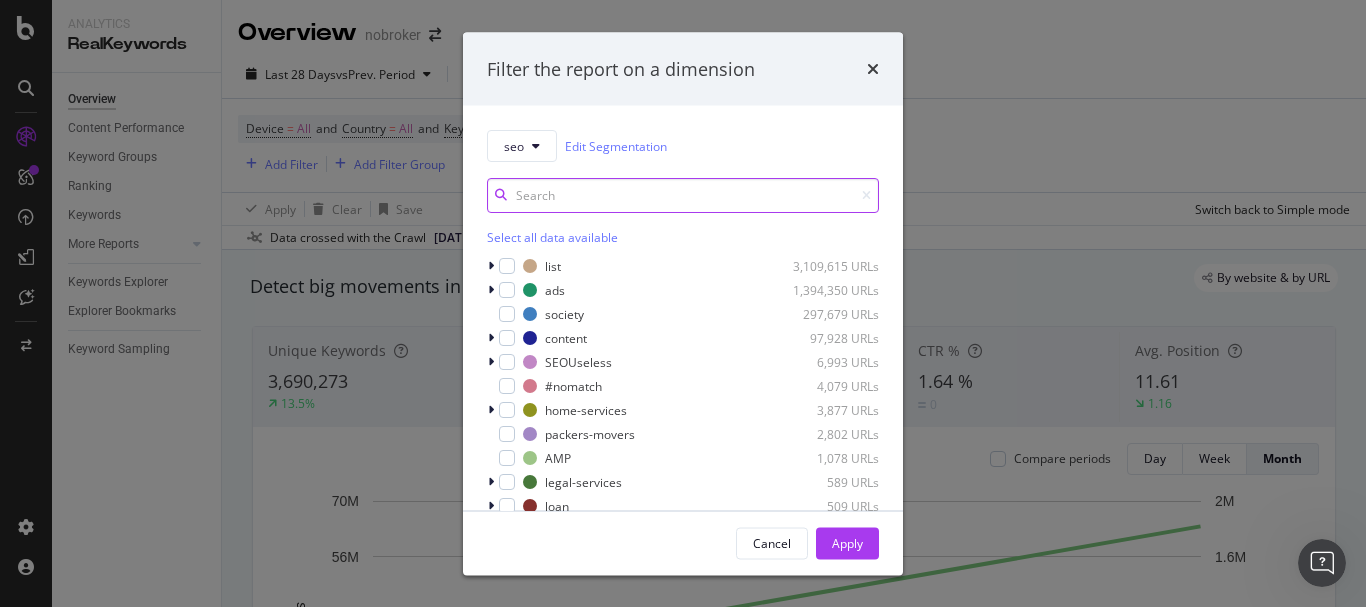 click at bounding box center [683, 195] 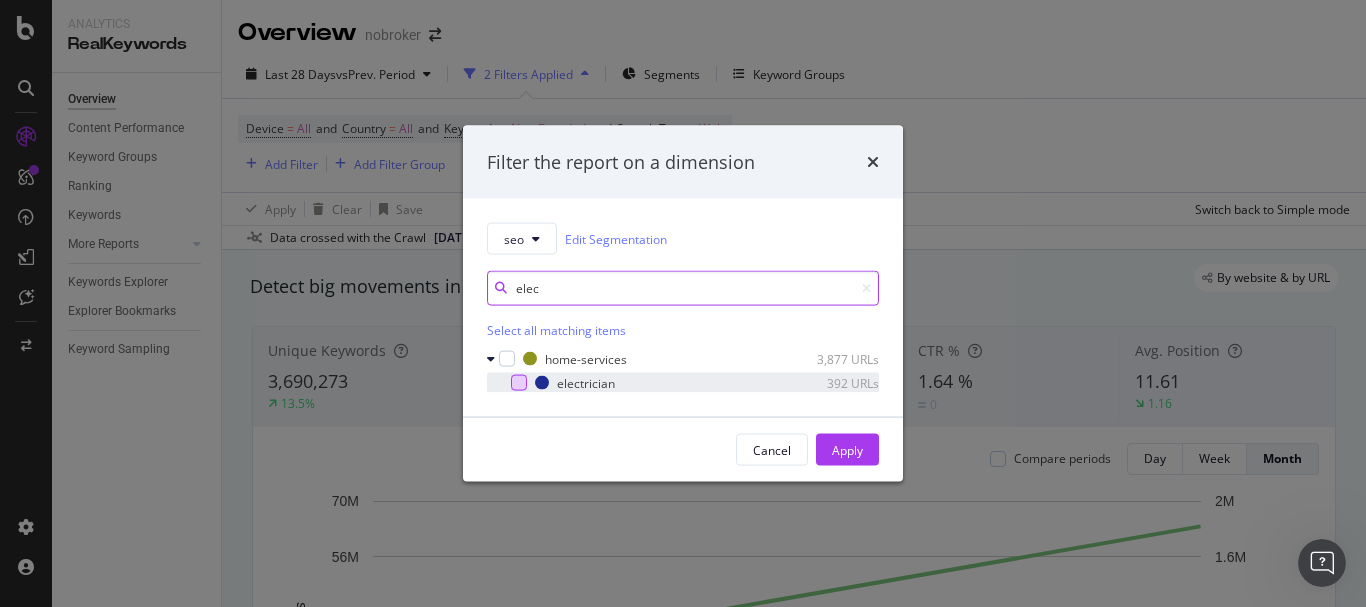 type on "elec" 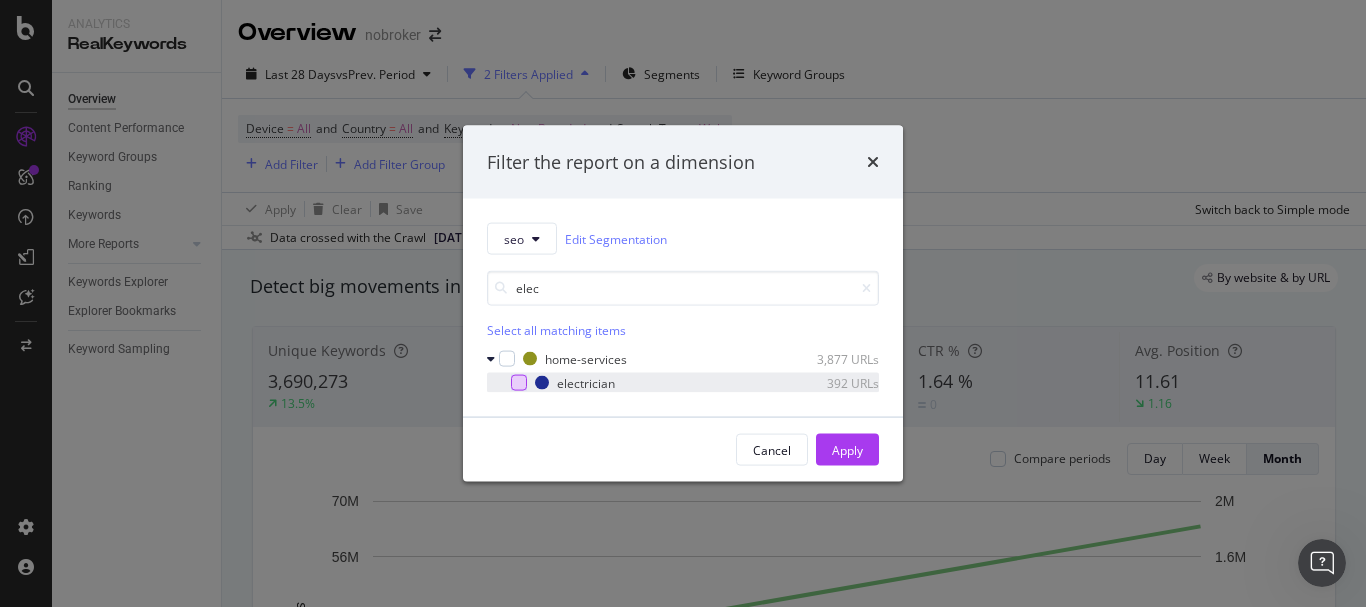 click at bounding box center (519, 383) 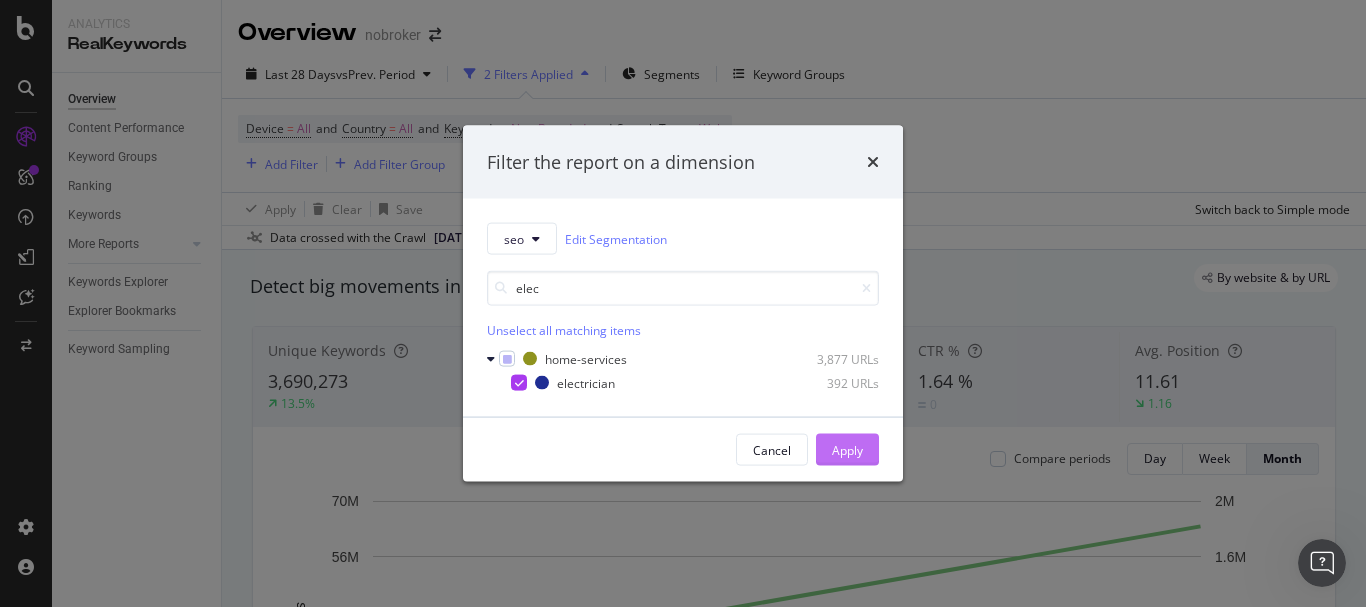 click on "Apply" at bounding box center (847, 449) 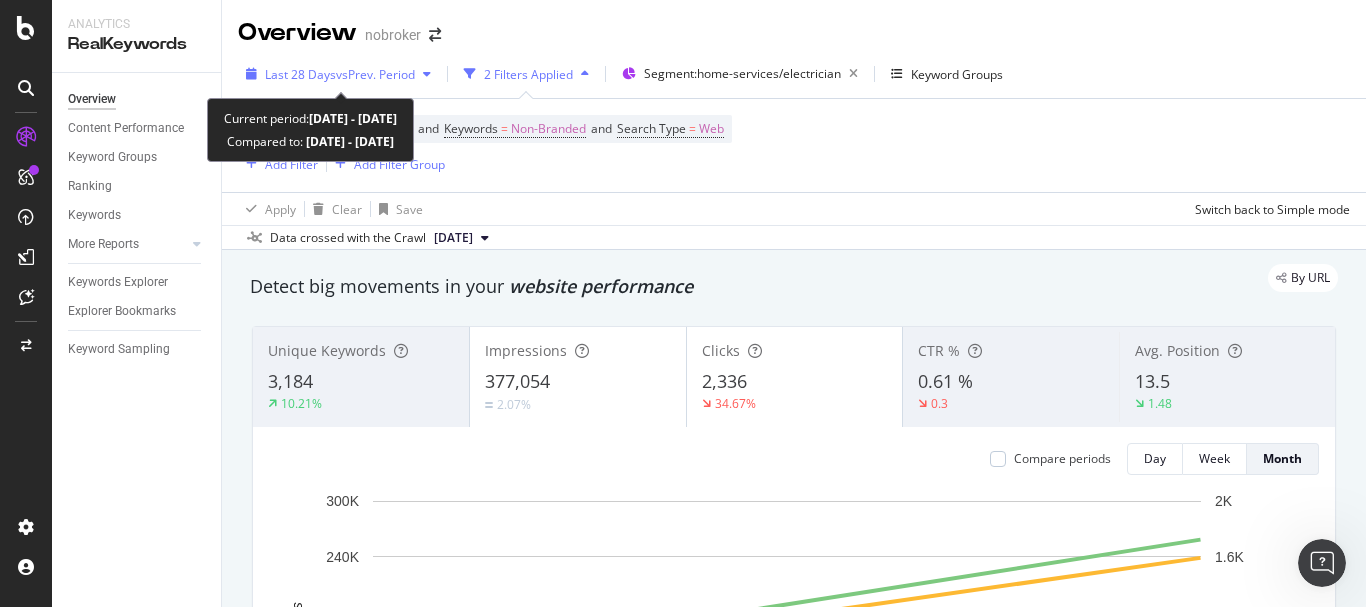 click on "vs  Prev. Period" at bounding box center [375, 74] 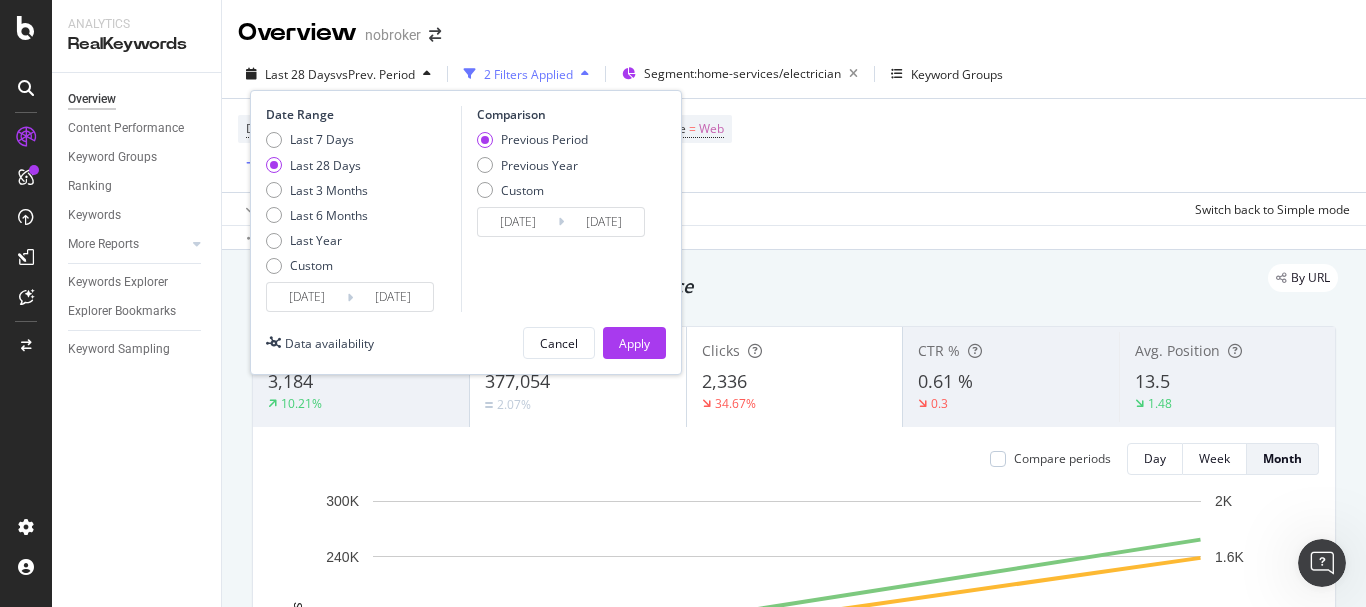 click on "[DATE]" at bounding box center [307, 297] 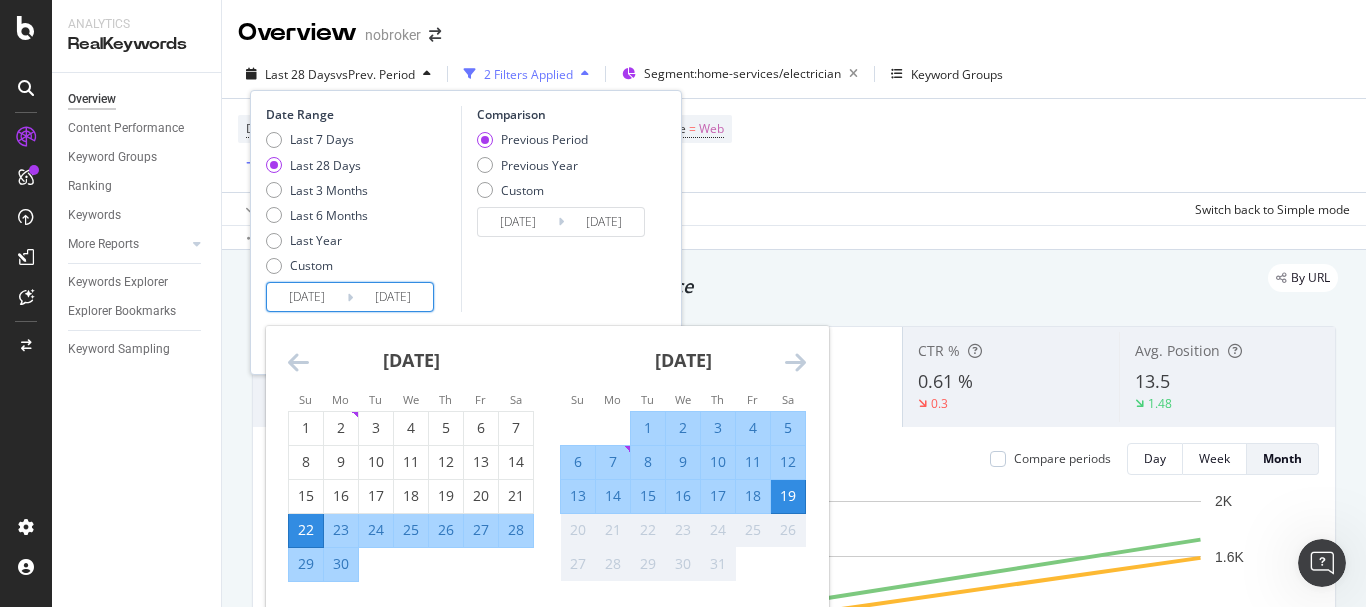 click on "1" at bounding box center [648, 428] 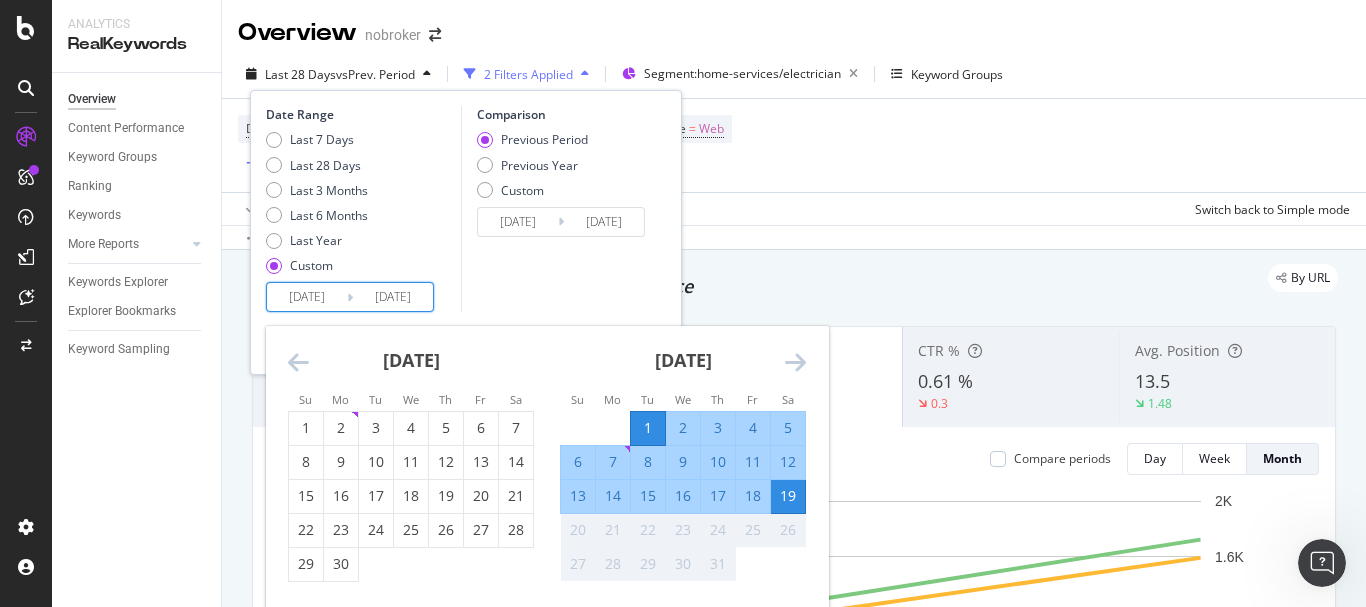 click on "19" at bounding box center [788, 496] 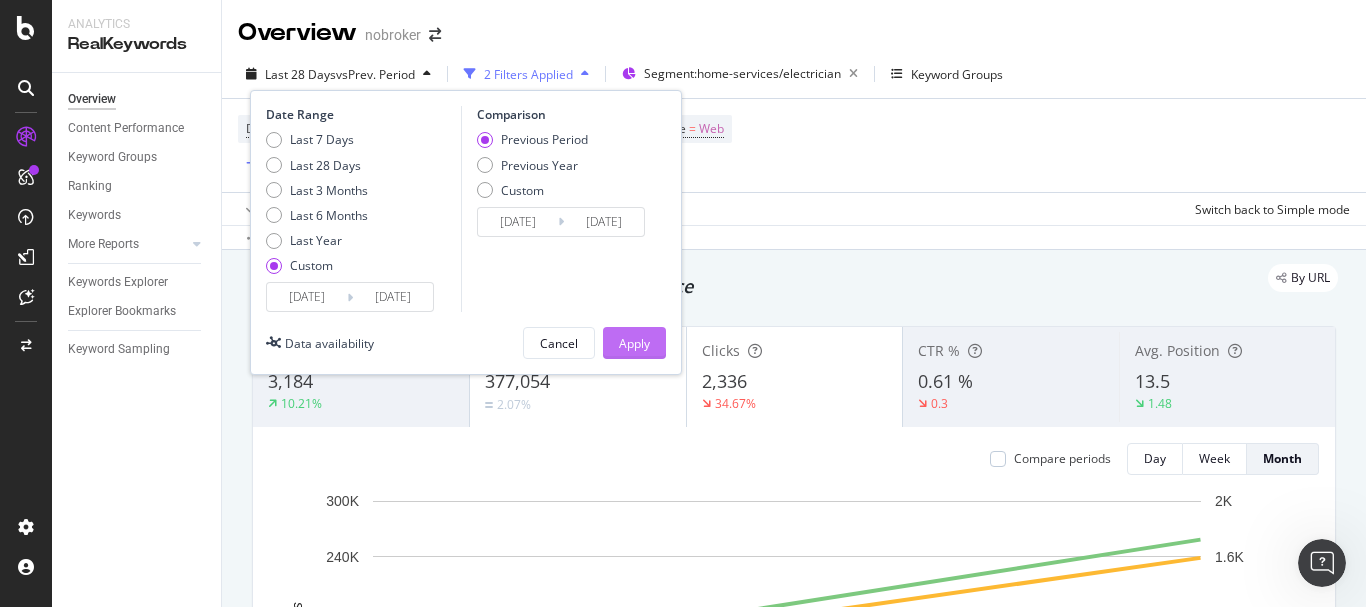 click on "Apply" at bounding box center (634, 343) 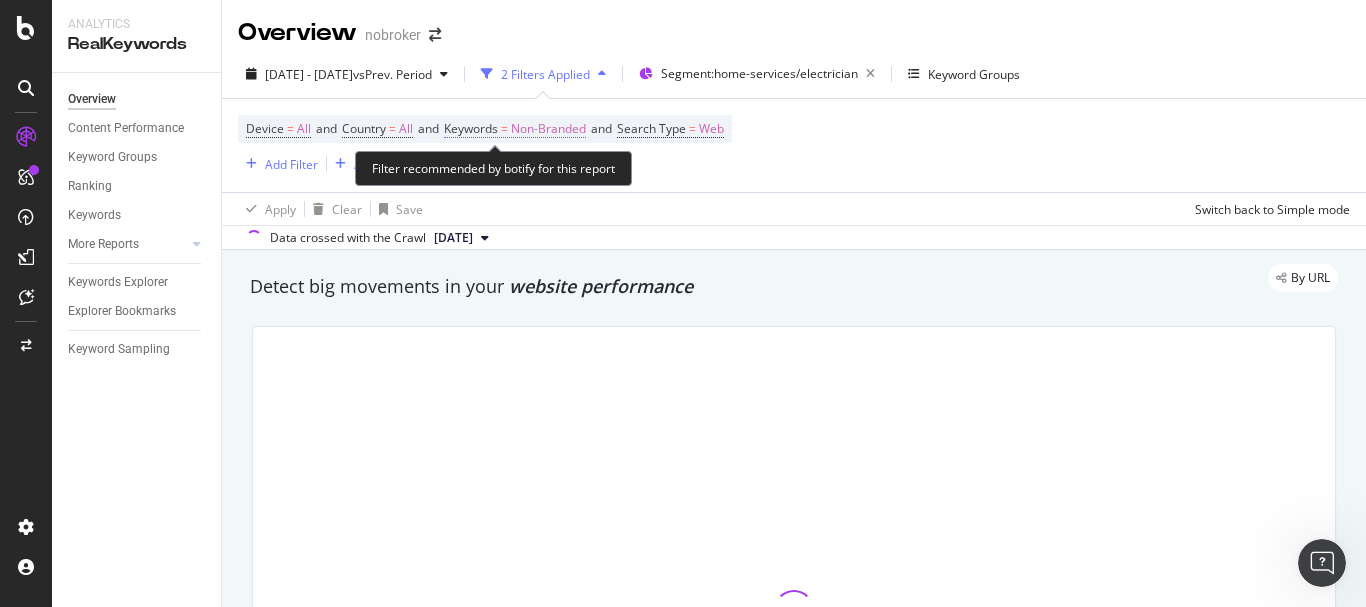 click on "Non-Branded" at bounding box center [548, 129] 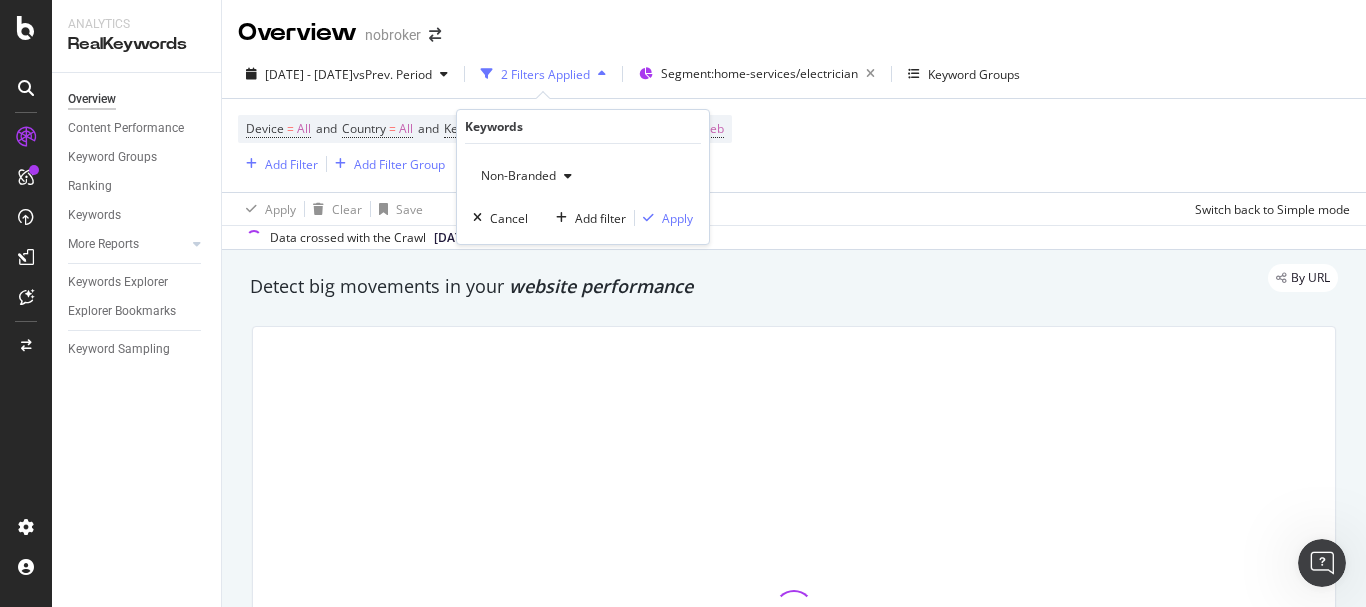 click on "Non-Branded" at bounding box center (514, 175) 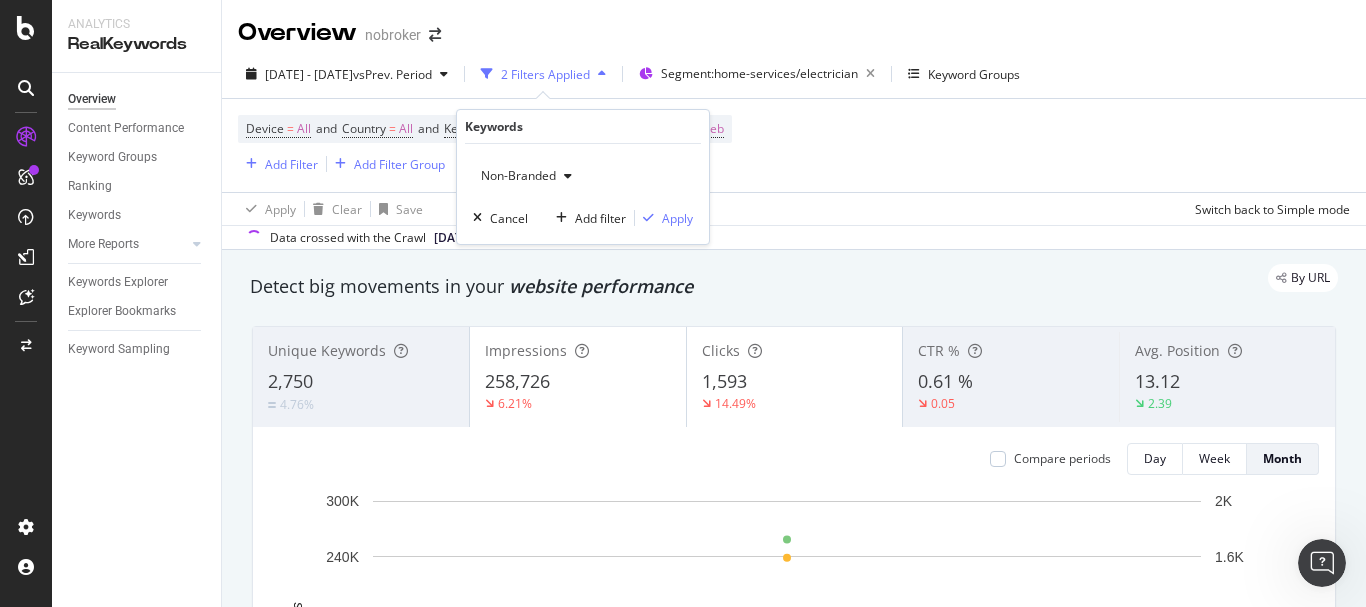 click on "Non-Branded" at bounding box center [514, 175] 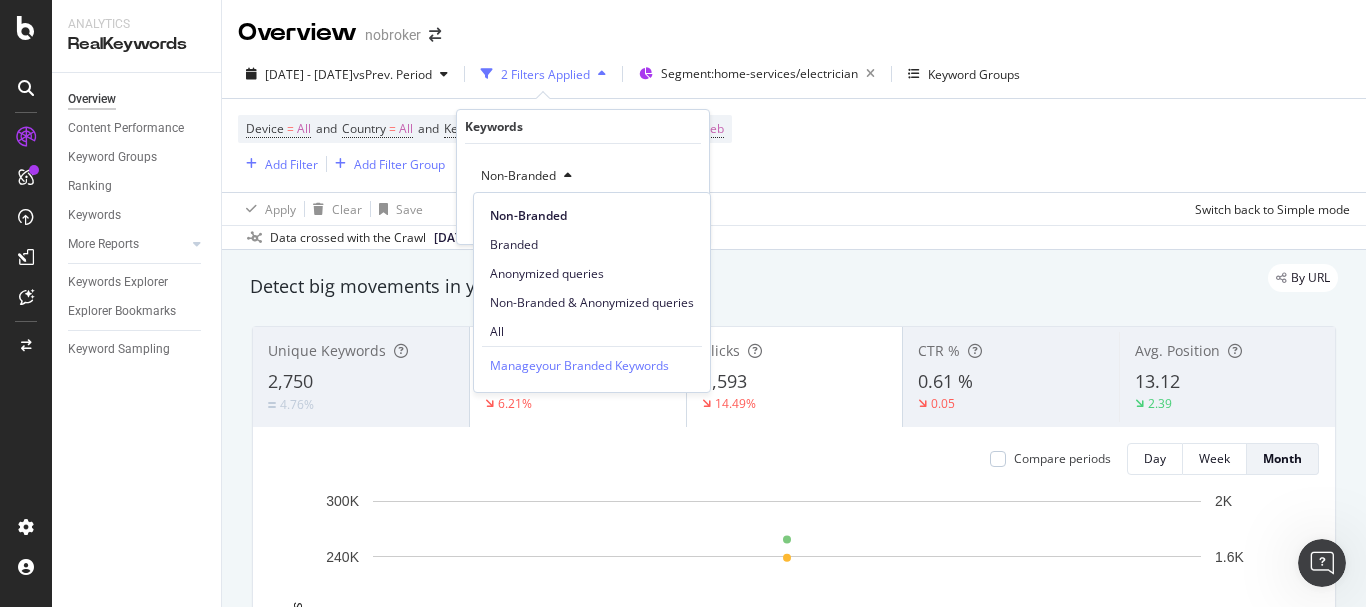 click on "All" at bounding box center [592, 332] 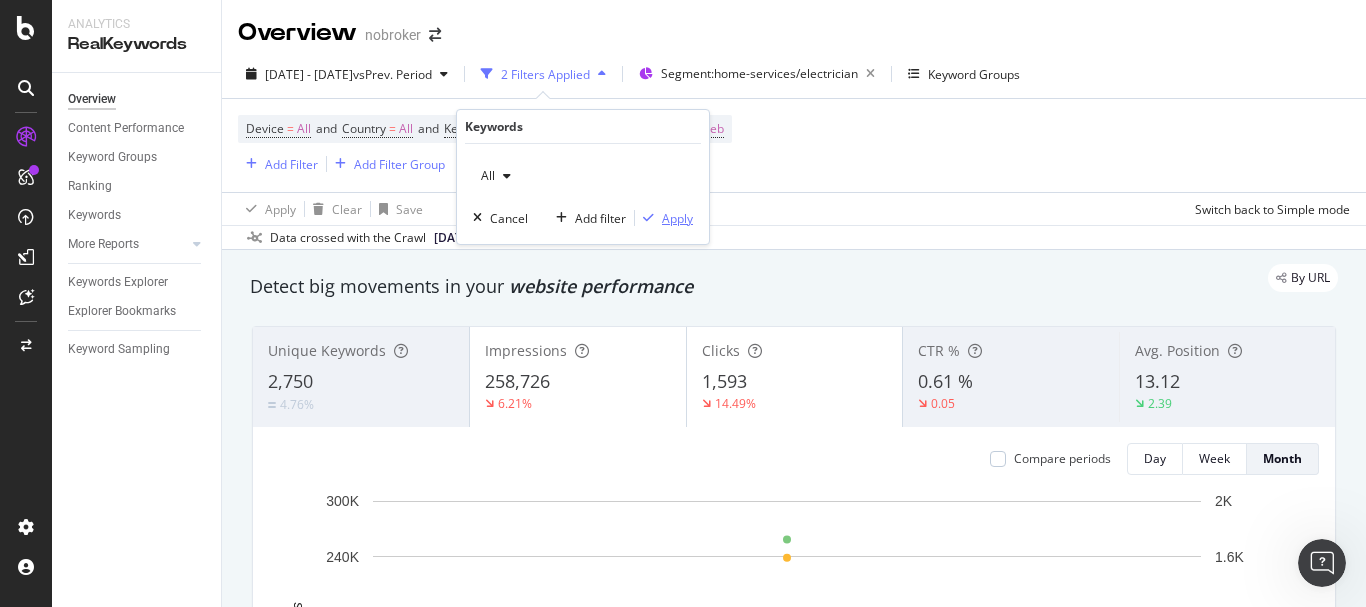 click on "Apply" at bounding box center (677, 218) 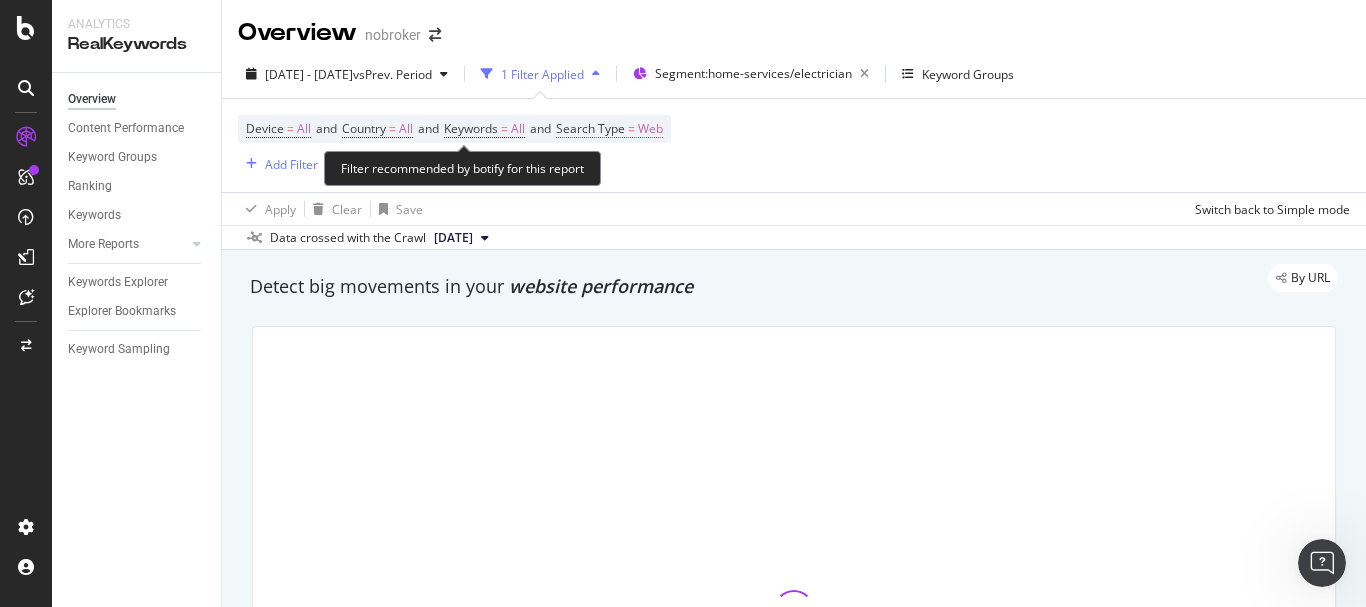 click on "Web" at bounding box center (650, 129) 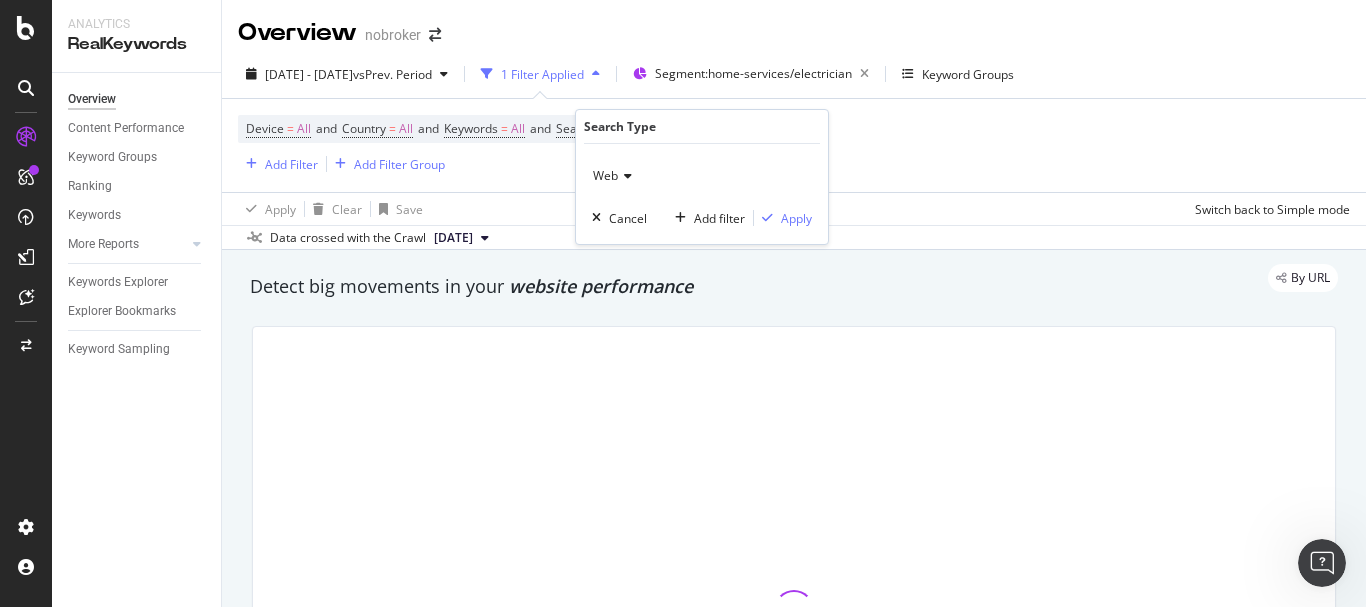 click on "Web" at bounding box center (605, 175) 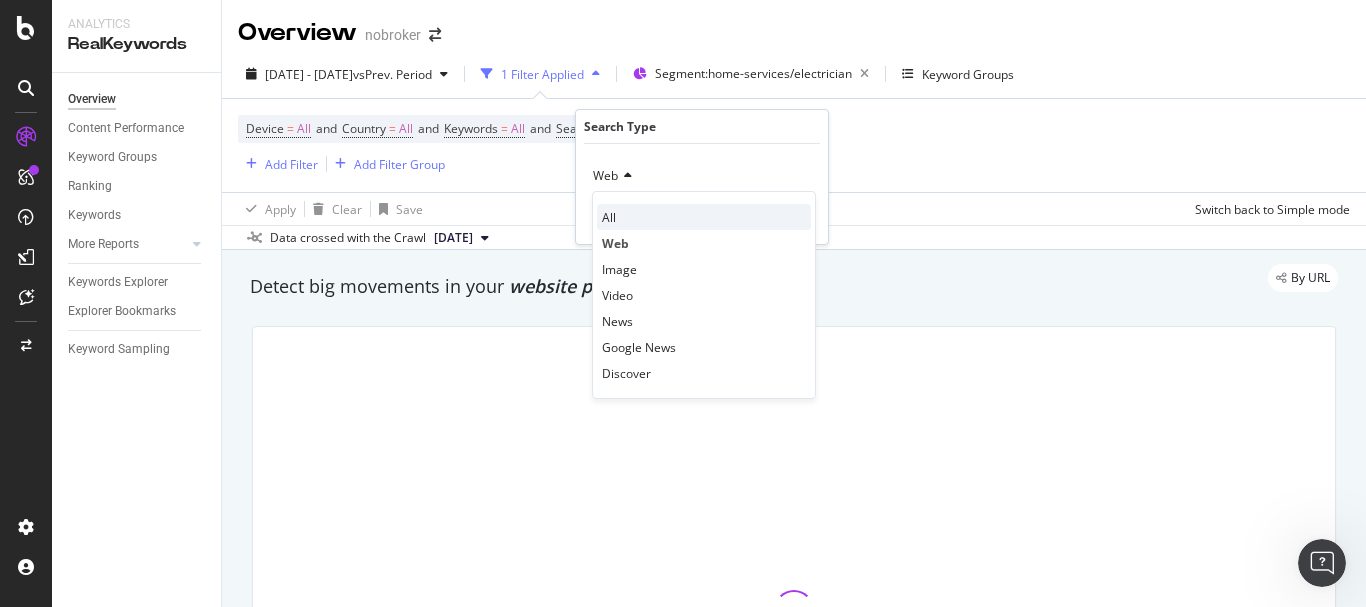click on "All" at bounding box center [704, 217] 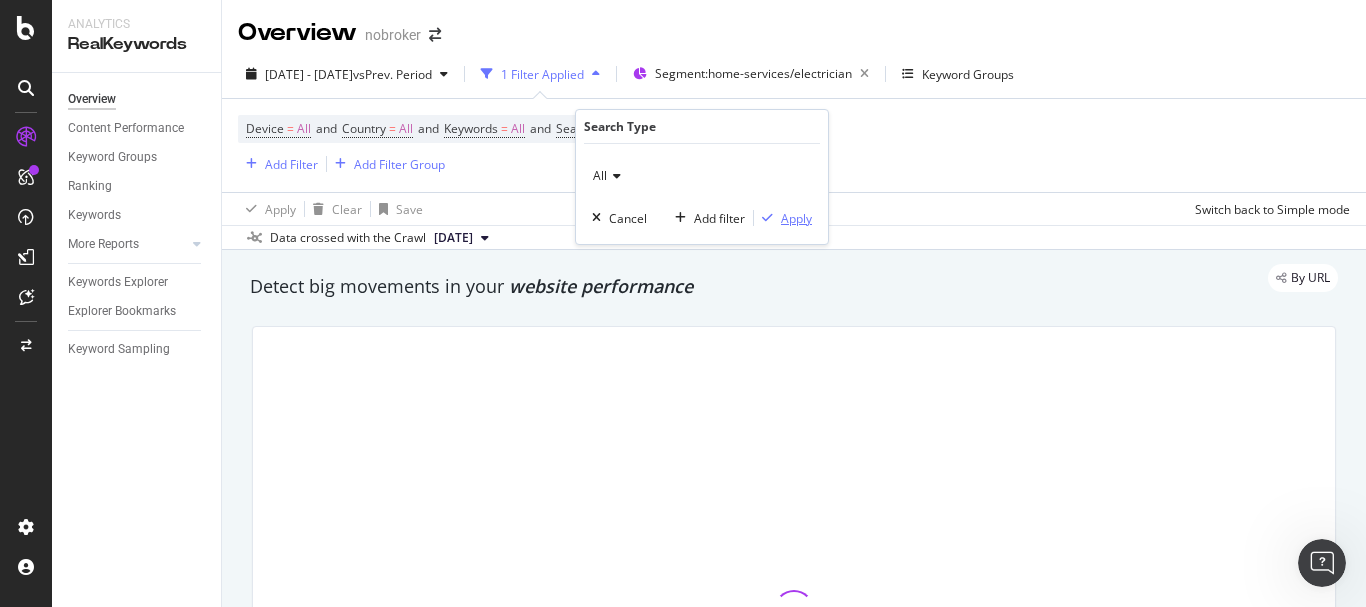 click on "Apply" at bounding box center (796, 218) 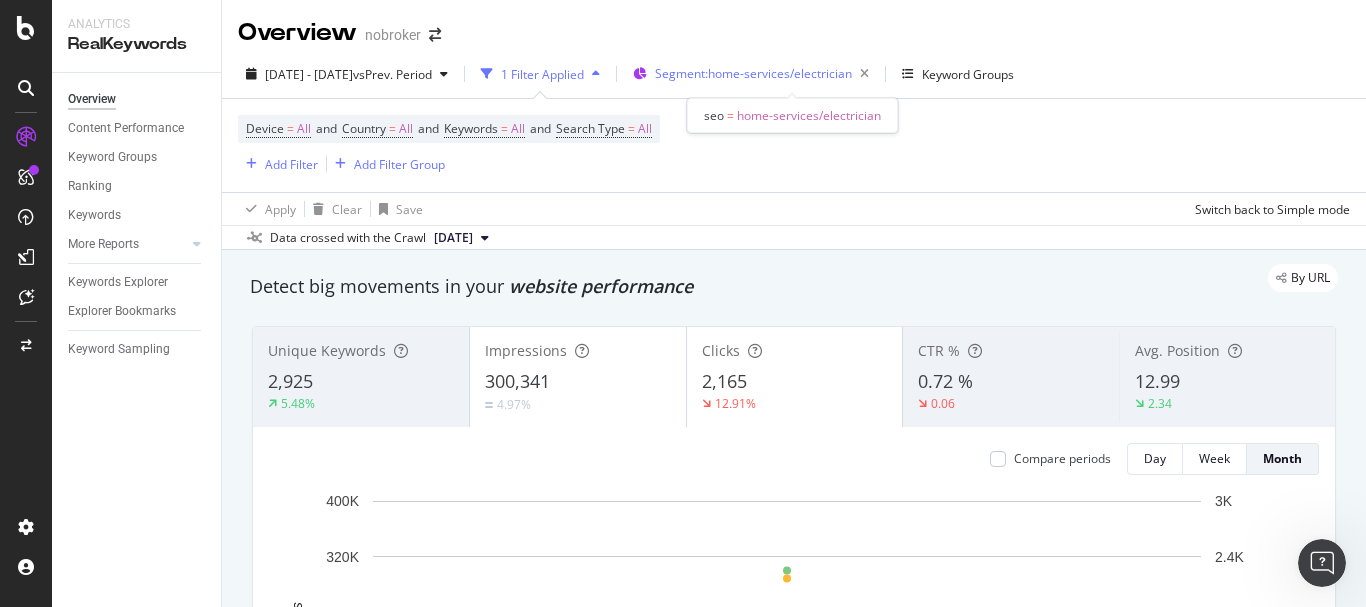 click on "Segment:  home-services/electrician" at bounding box center (766, 74) 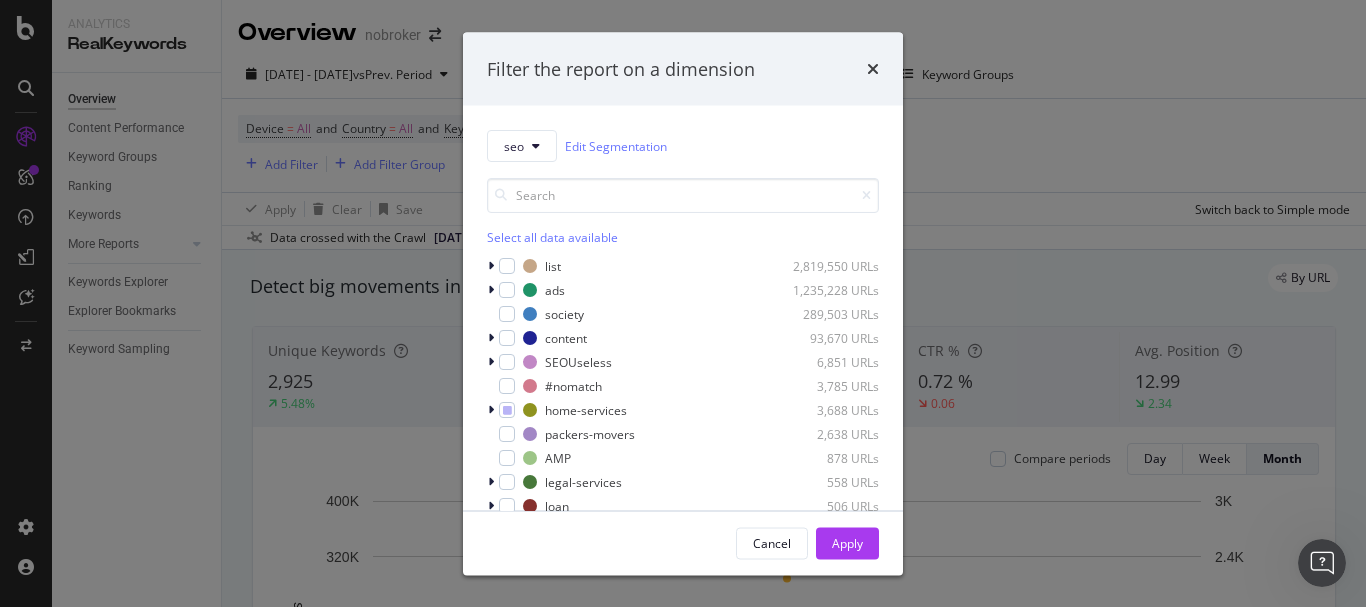 scroll, scrollTop: 88, scrollLeft: 0, axis: vertical 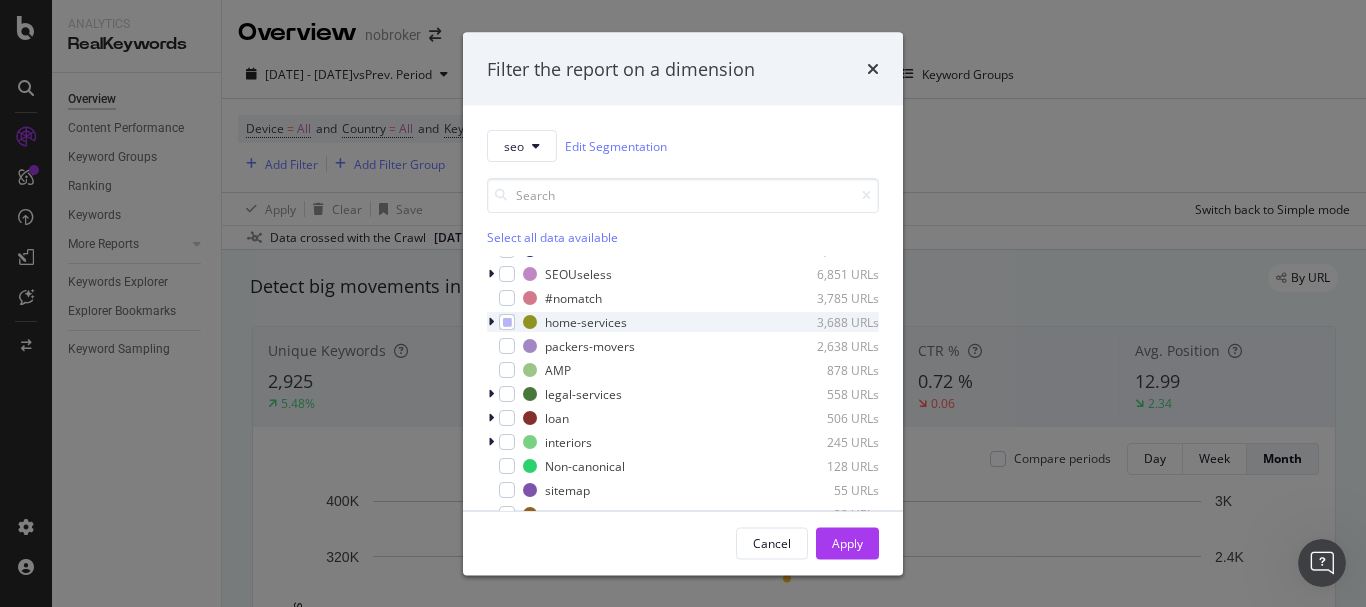 click at bounding box center [493, 322] 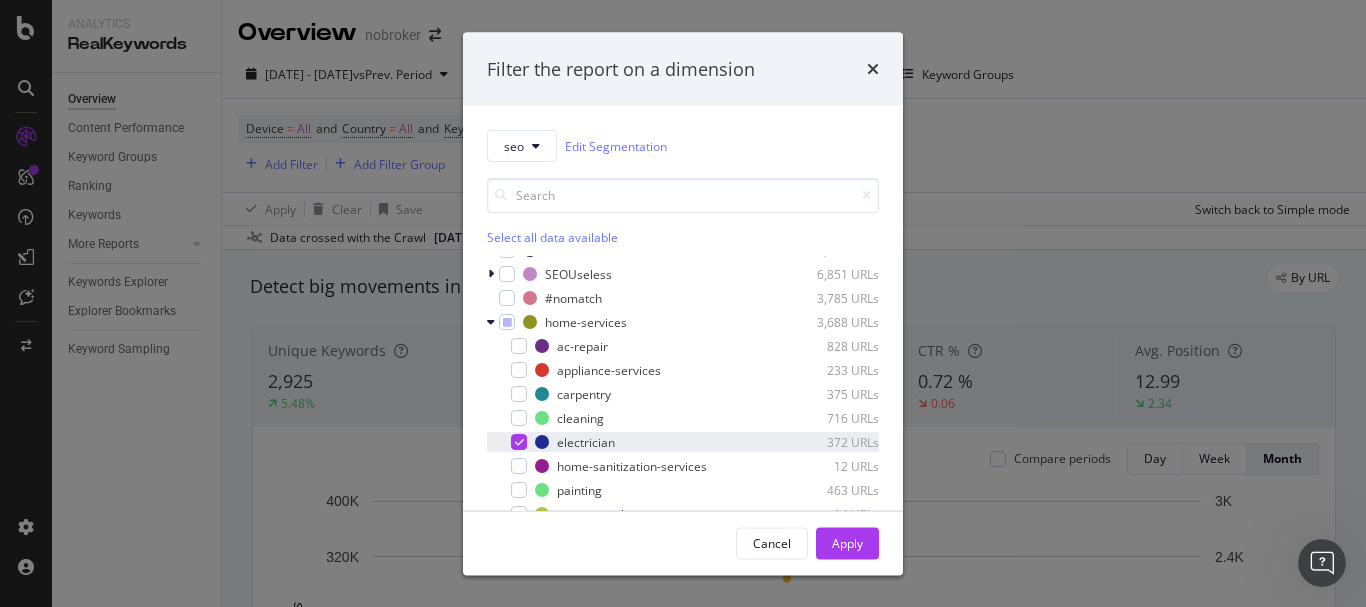 click at bounding box center (519, 442) 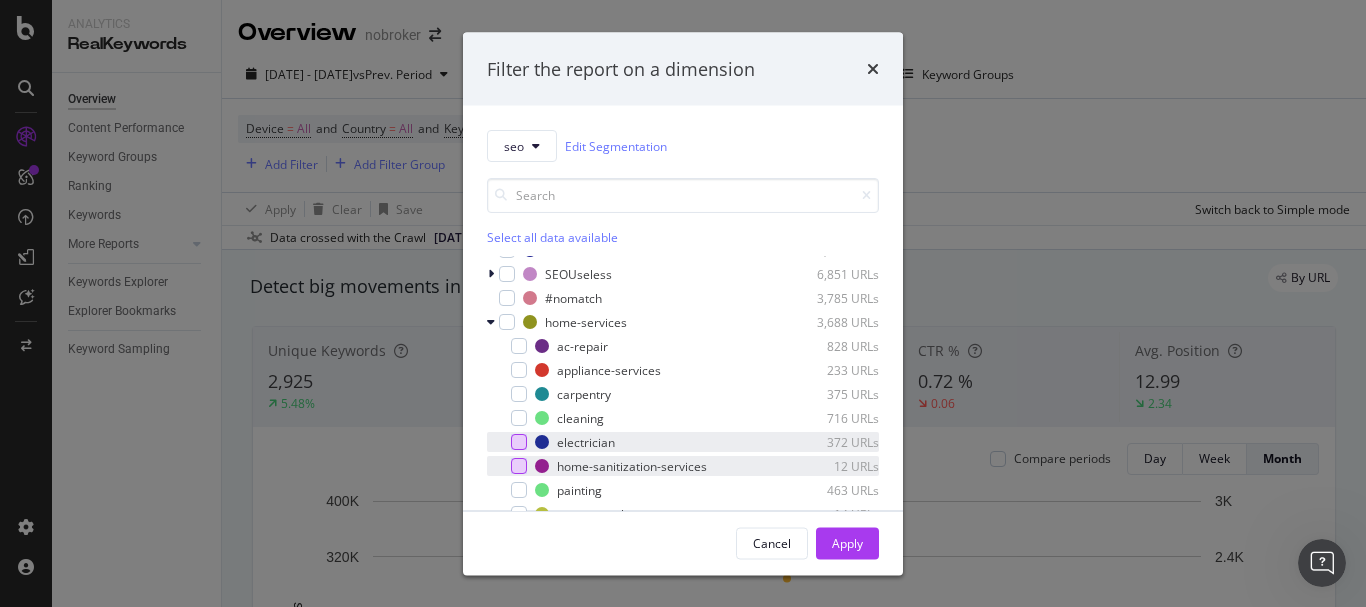 scroll, scrollTop: 288, scrollLeft: 0, axis: vertical 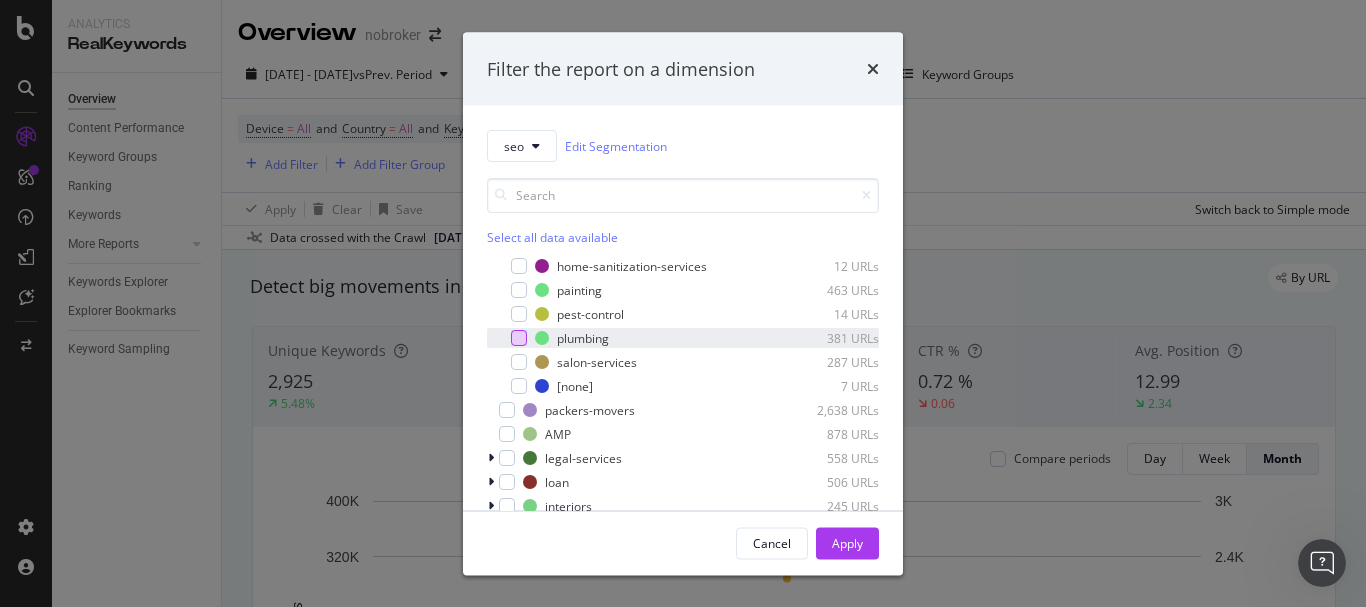 click at bounding box center (519, 338) 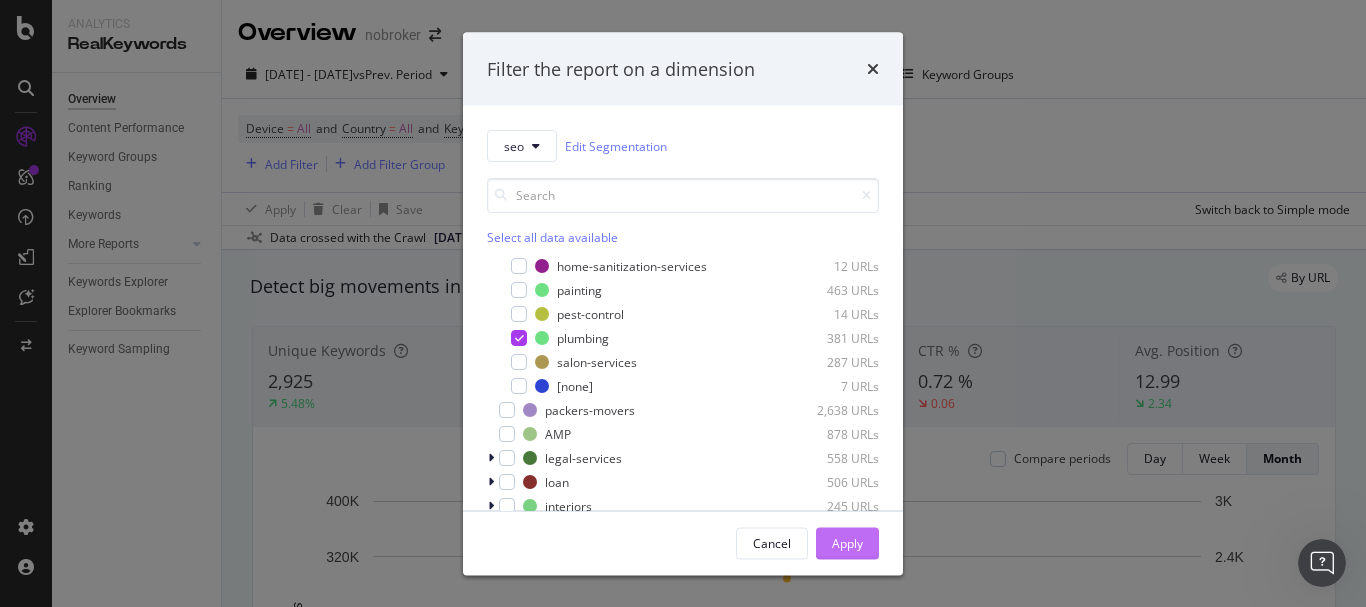 click on "Apply" at bounding box center (847, 542) 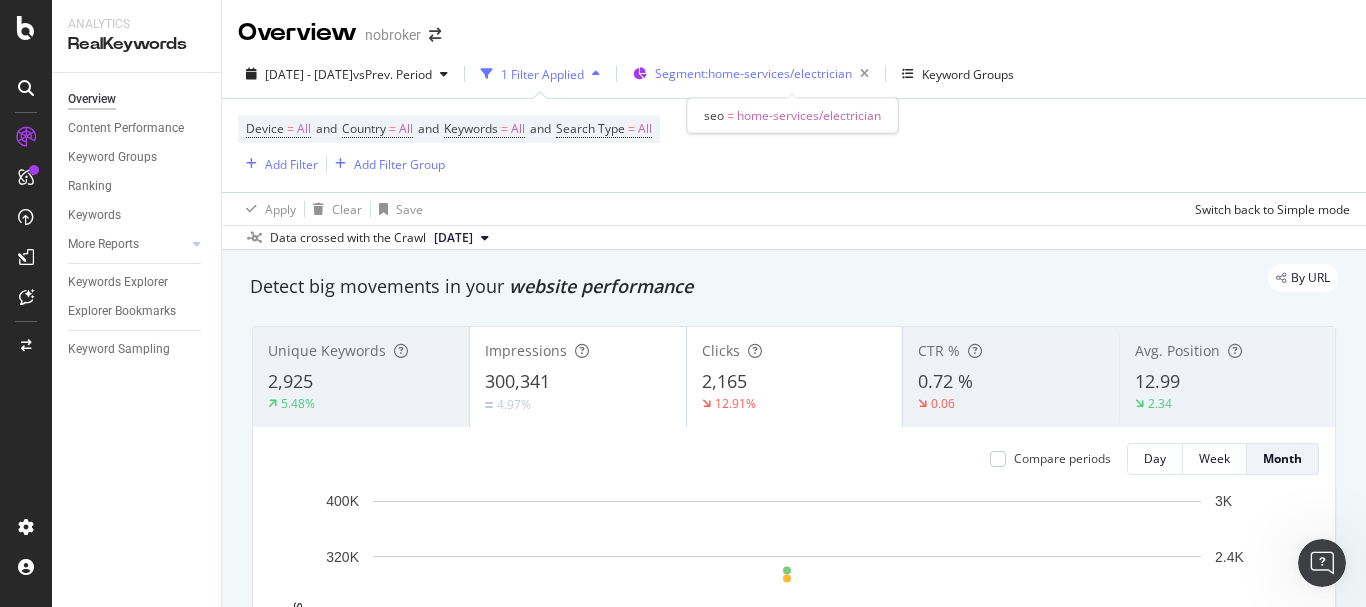 click on "Segment:  home-services/electrician" at bounding box center (766, 74) 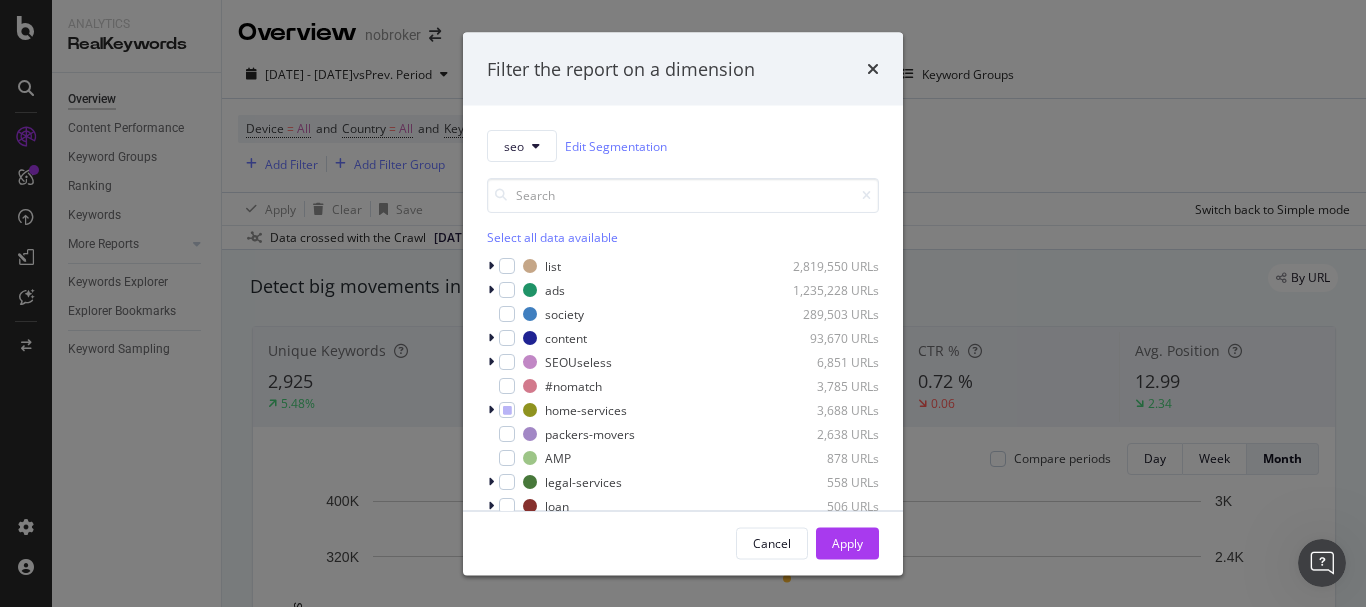 click on "Filter the report on a dimension seo Edit Segmentation Select all data available list 2,819,550   URLs ads 1,235,228   URLs society 289,503   URLs content 93,670   URLs SEOUseless 6,851   URLs #nomatch 3,785   URLs home-services 3,688   URLs packers-movers 2,638   URLs AMP 878   URLs legal-services 558   URLs loan 506   URLs interiors 245   URLs Non-canonical 128   URLs sitemap 55   URLs renovation 32   URLs home 30   URLs Property-rates 19   URLs PropertyAd 3   URLs nobroker-pay 1   URL Cancel Apply" at bounding box center [683, 303] 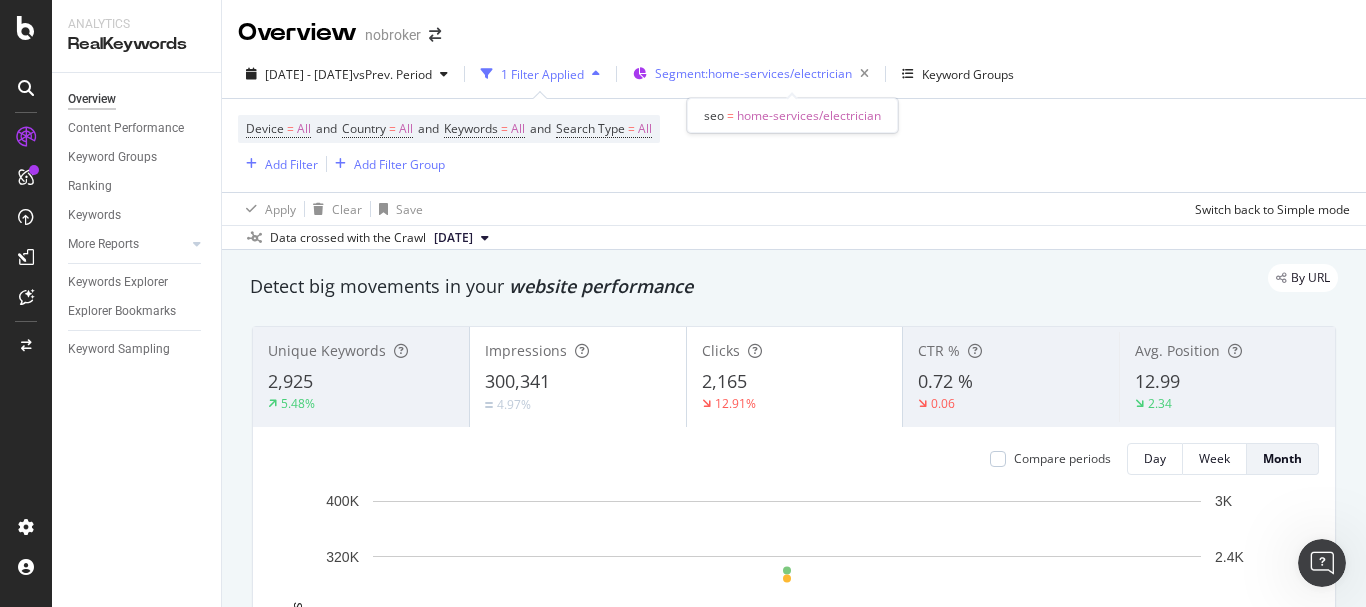 click on "Segment:  home-services/electrician" at bounding box center (753, 73) 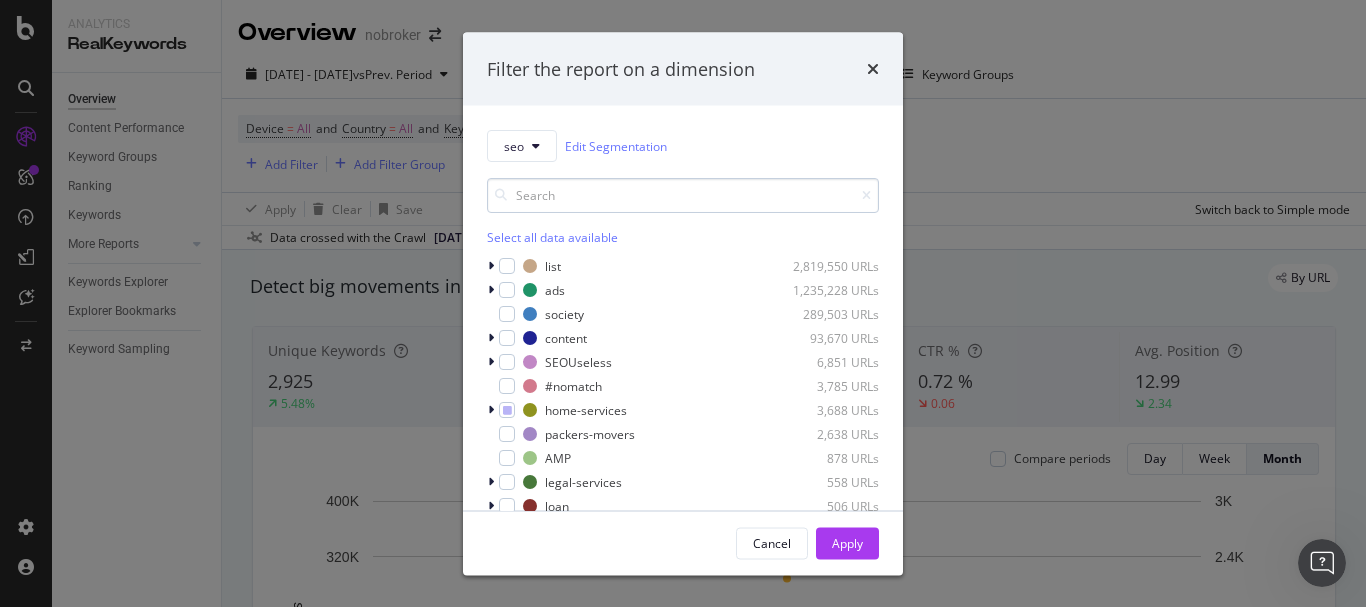 click at bounding box center (683, 195) 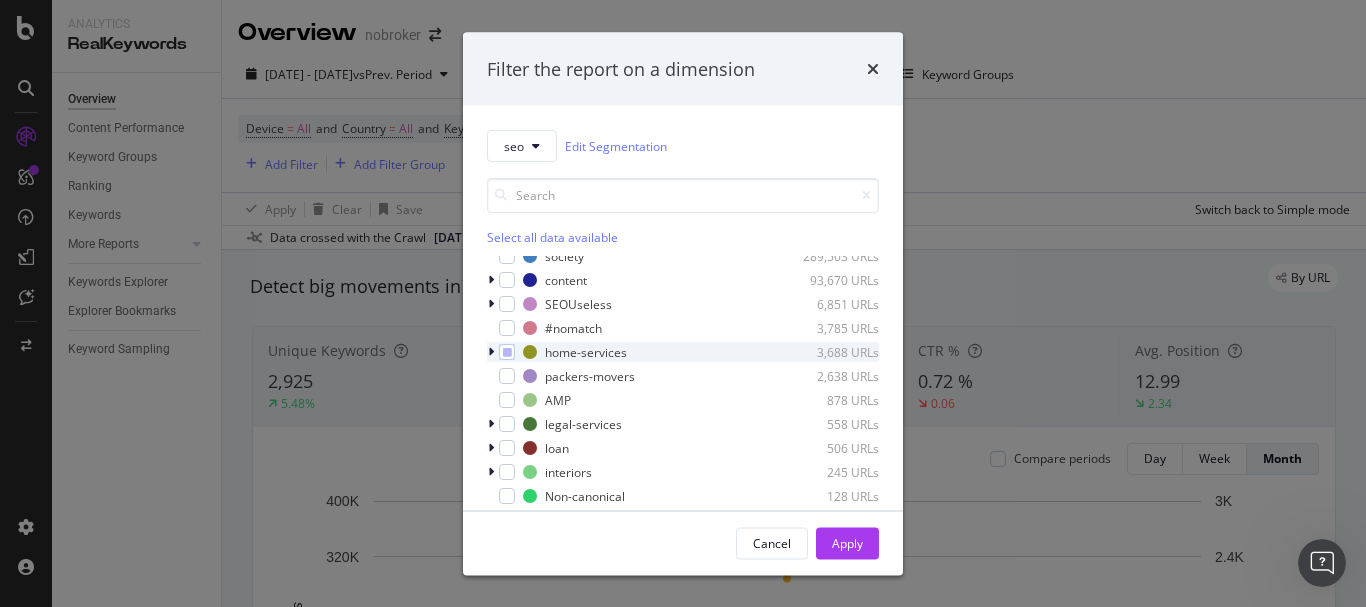 scroll, scrollTop: 88, scrollLeft: 0, axis: vertical 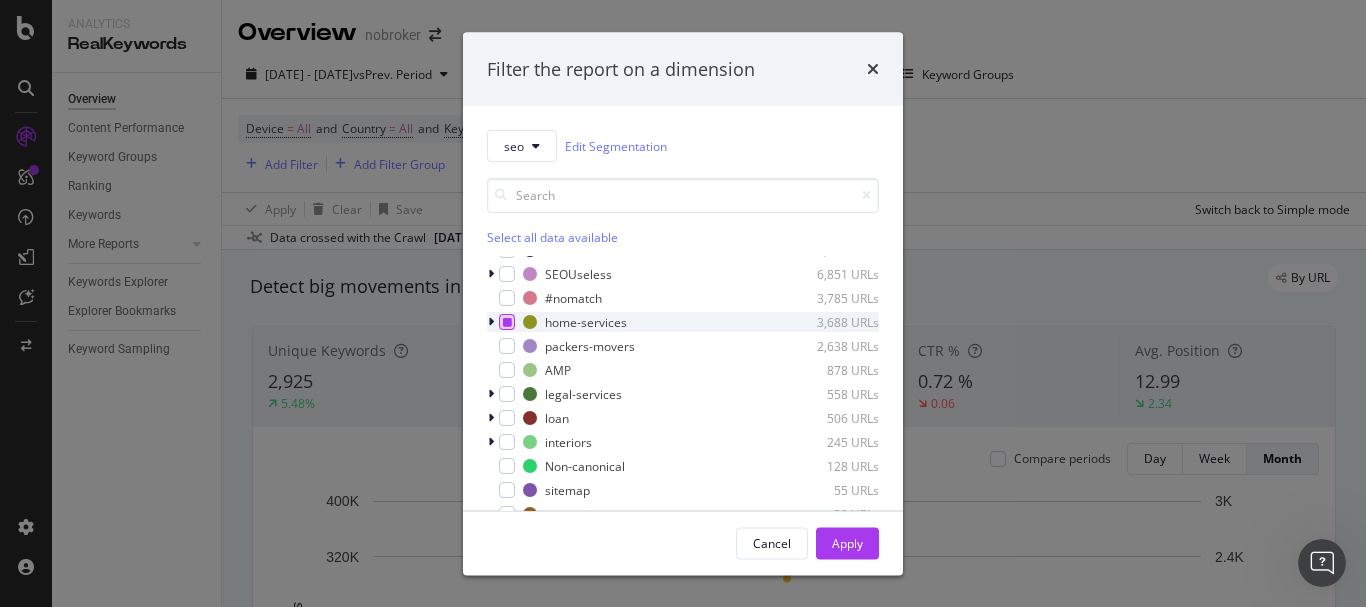 click at bounding box center (507, 322) 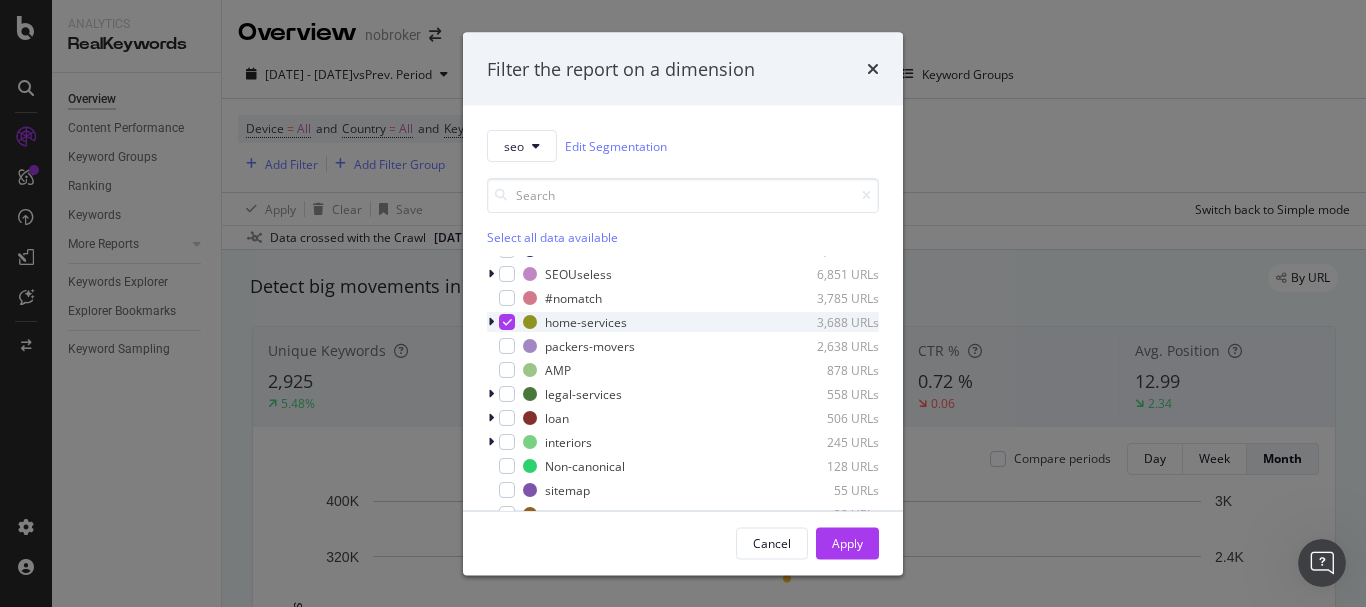 click at bounding box center [507, 322] 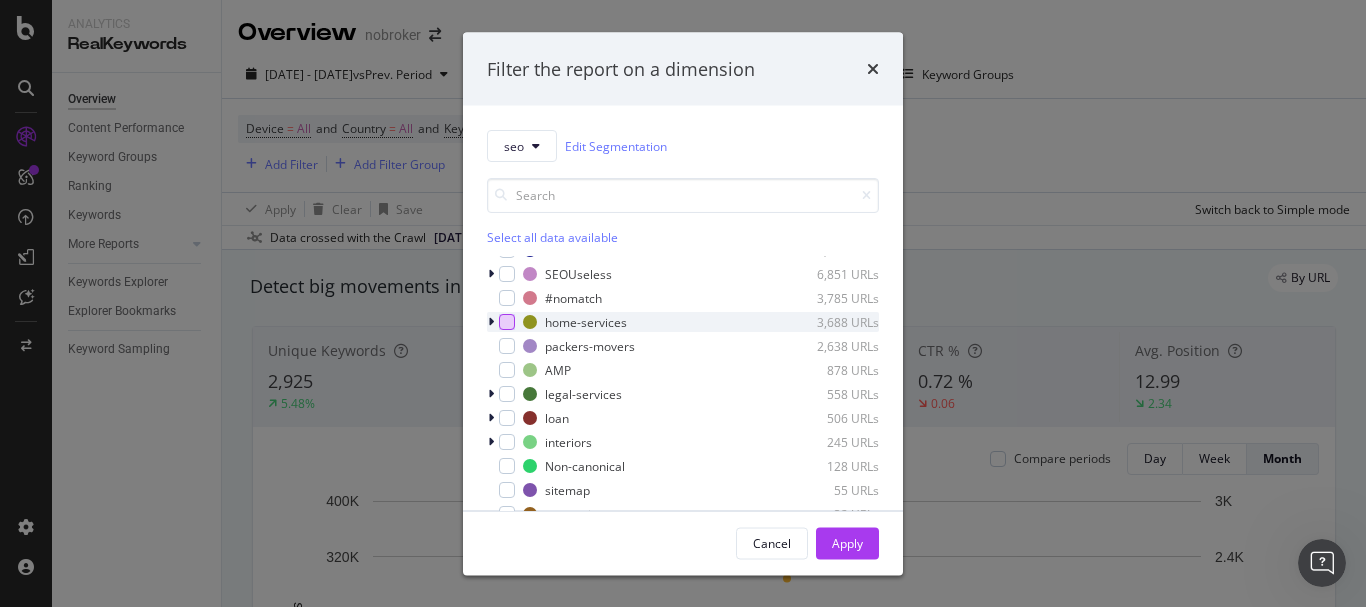 click at bounding box center [493, 322] 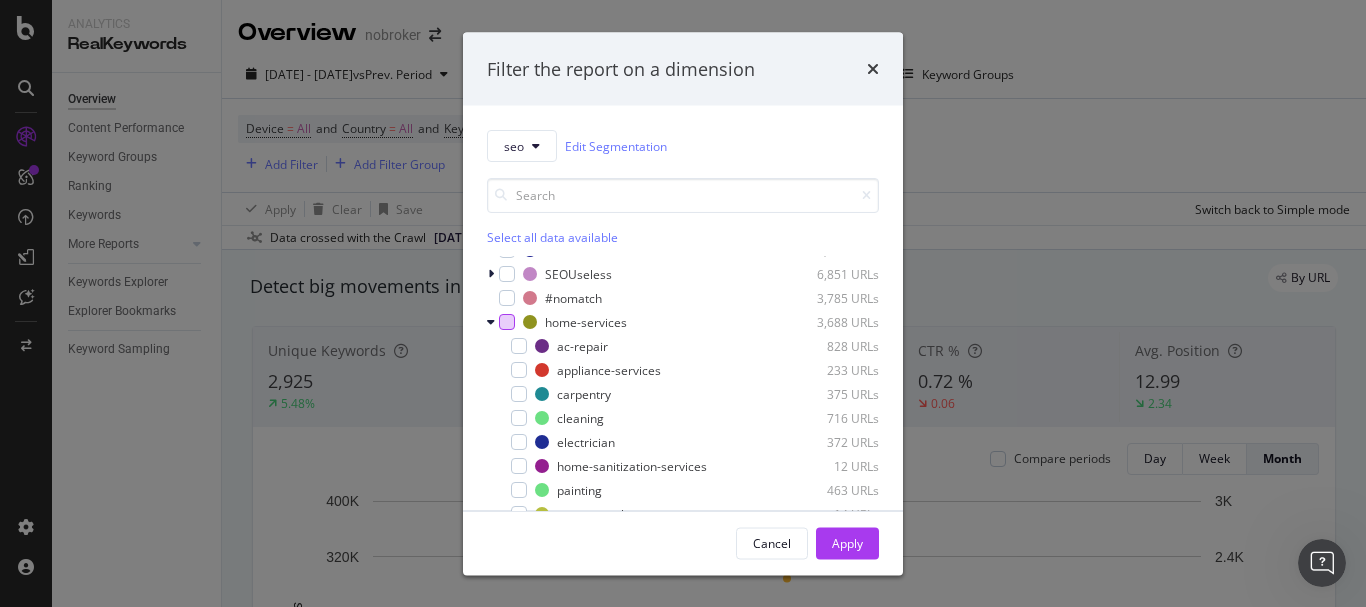 scroll, scrollTop: 188, scrollLeft: 0, axis: vertical 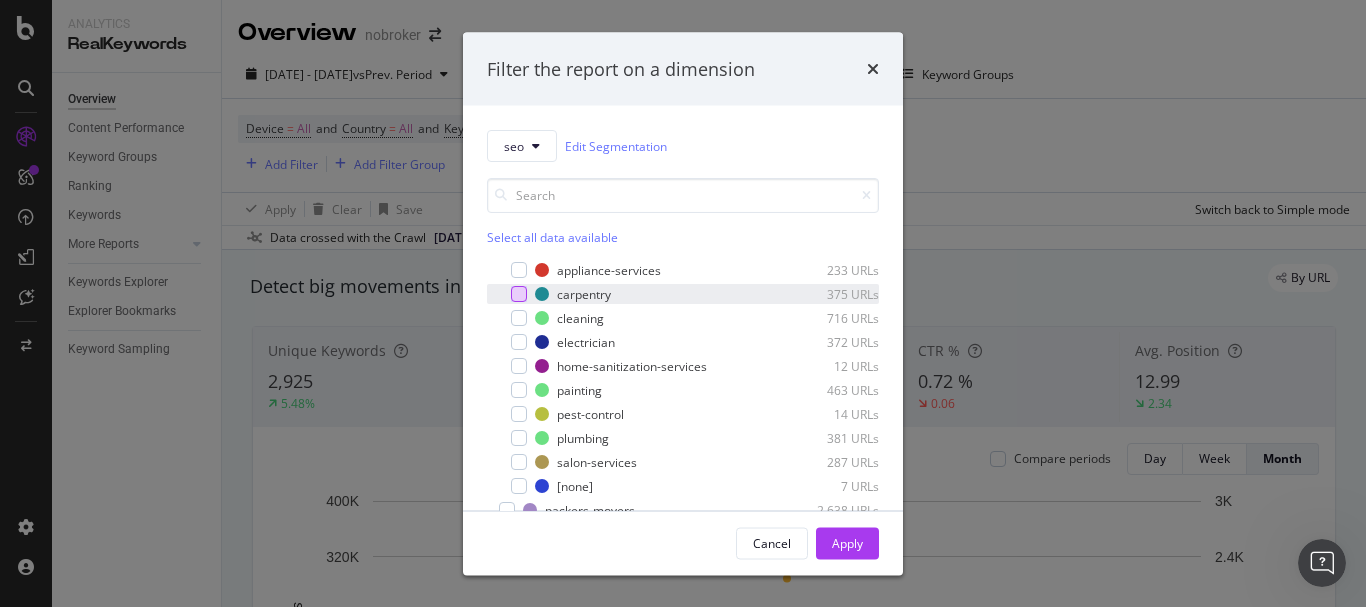 click at bounding box center (519, 294) 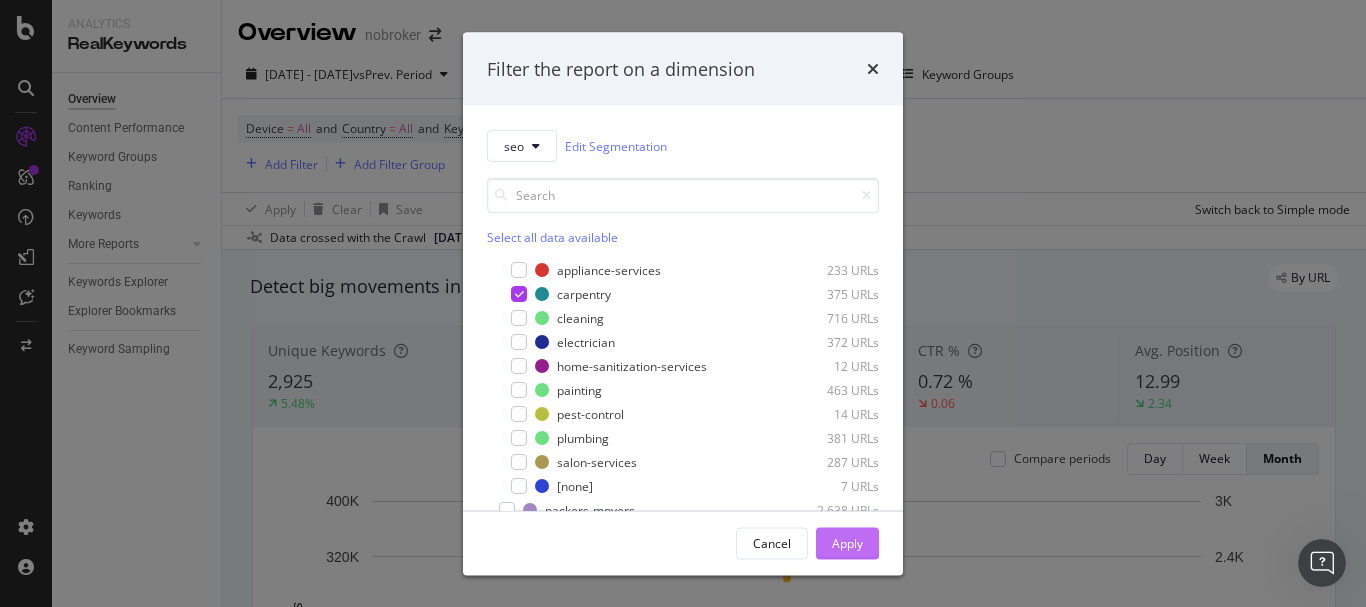 click on "Apply" at bounding box center (847, 542) 